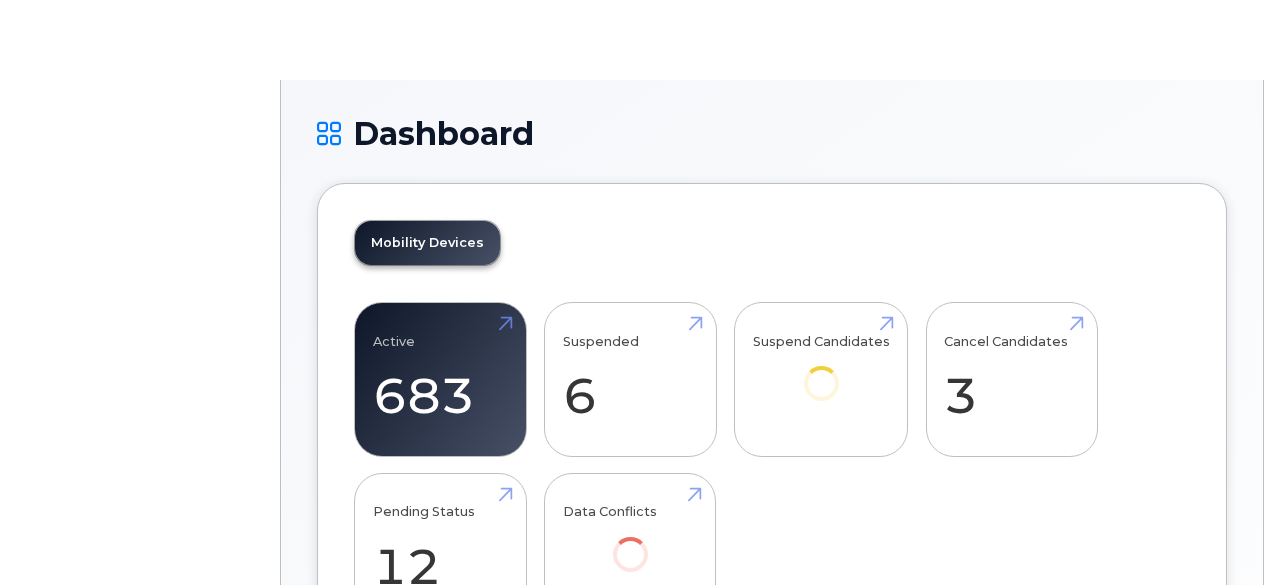 scroll, scrollTop: 0, scrollLeft: 0, axis: both 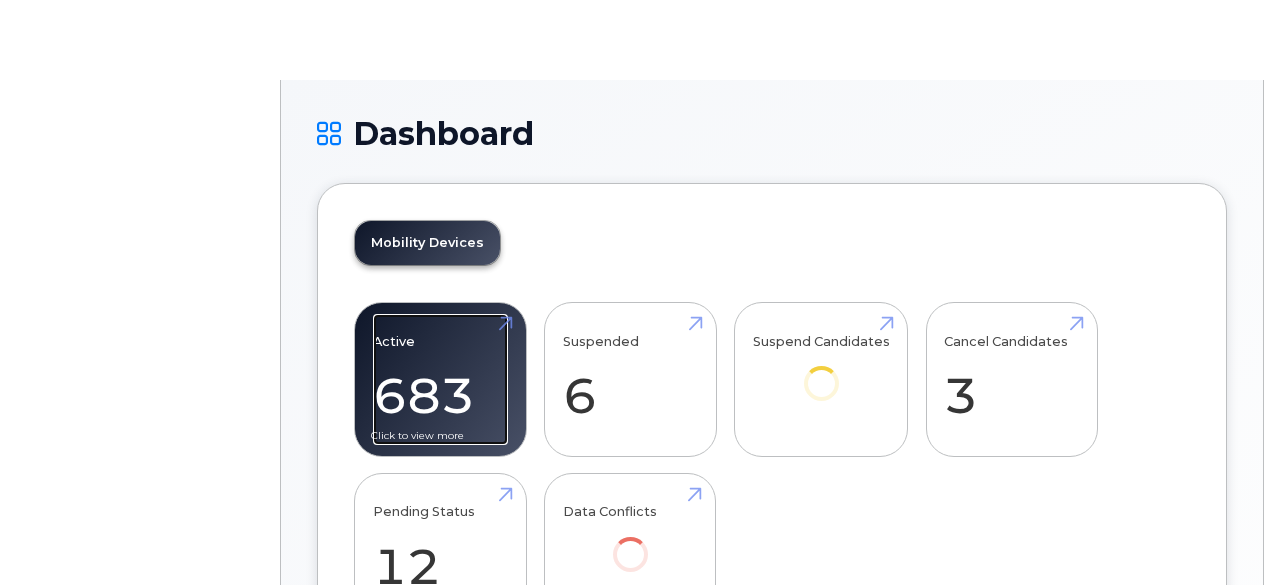 click on "Active
683" 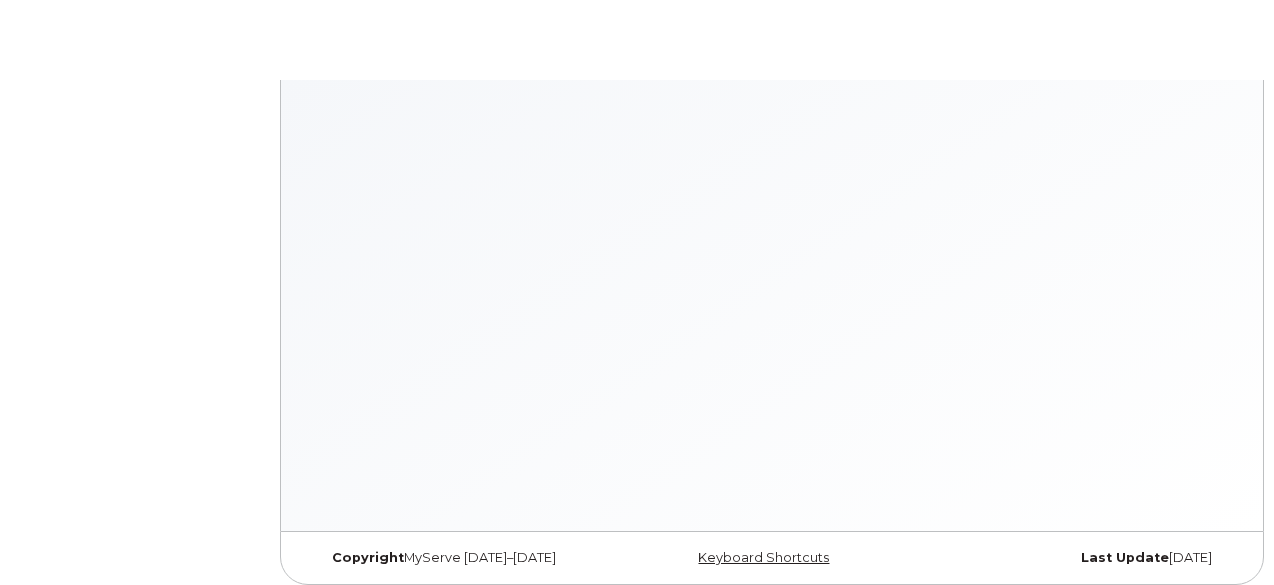 scroll, scrollTop: 0, scrollLeft: 0, axis: both 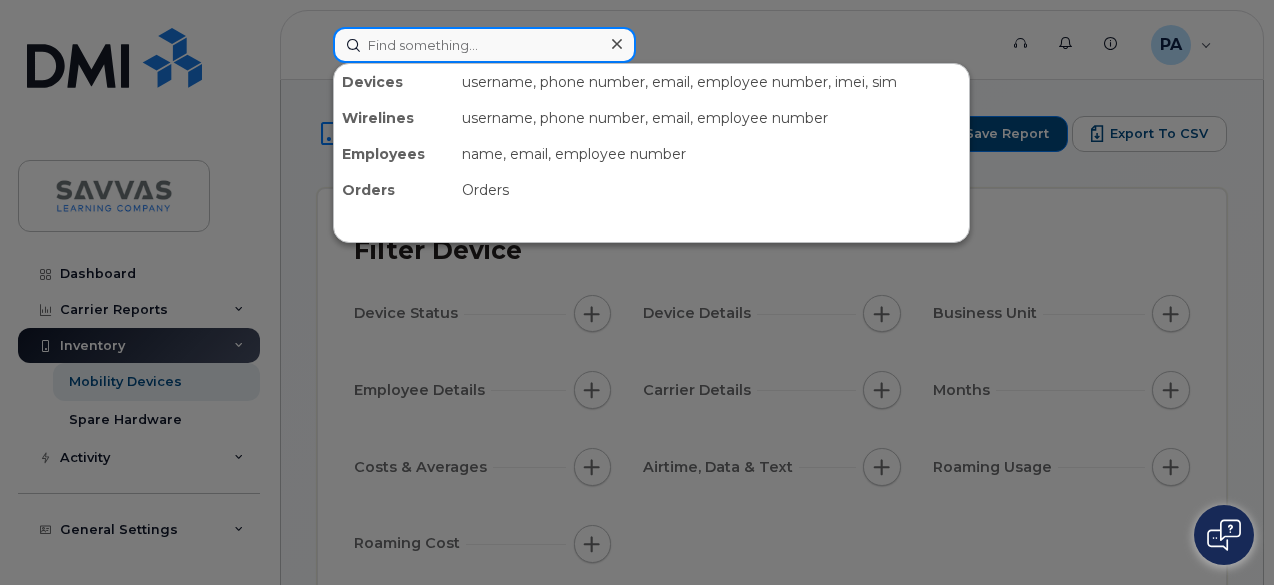 click 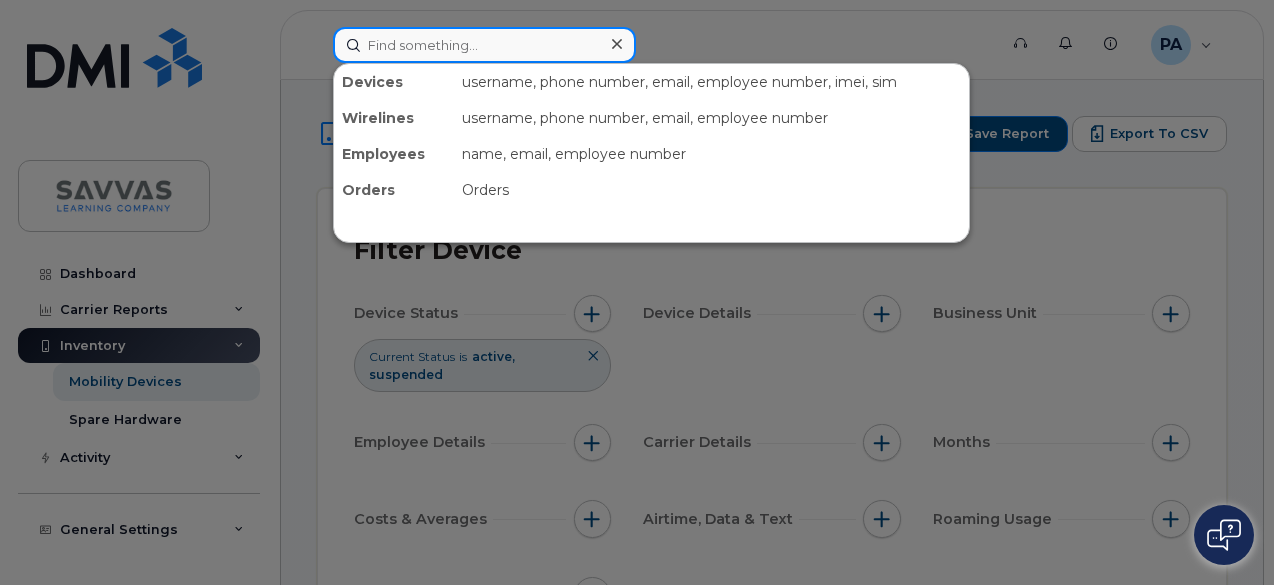 click 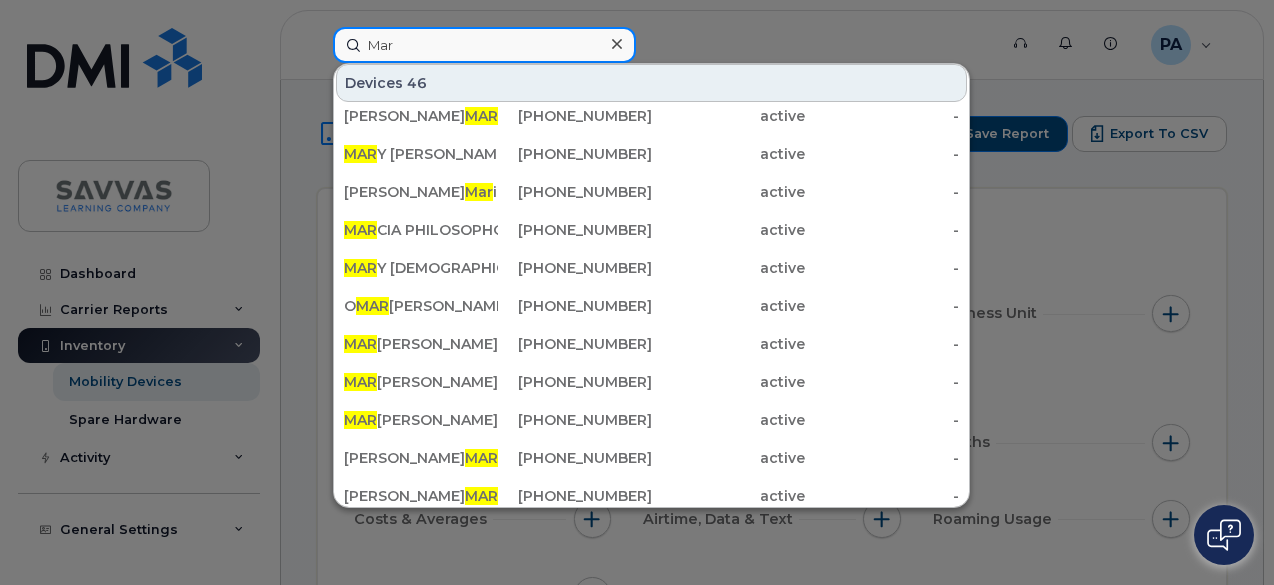 scroll, scrollTop: 359, scrollLeft: 0, axis: vertical 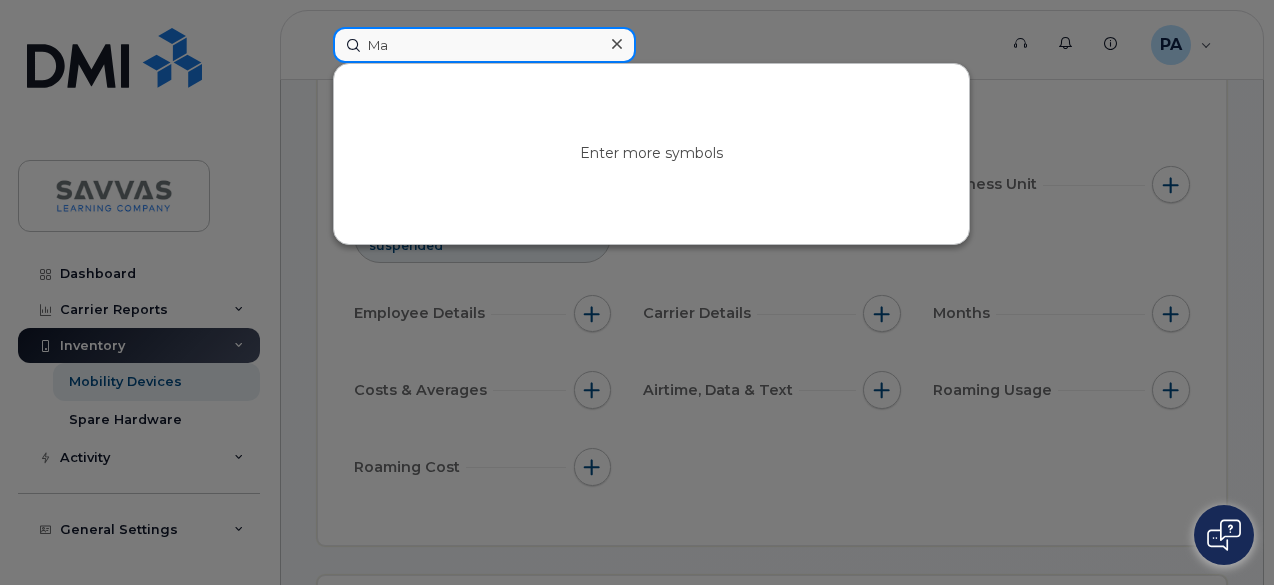 type on "M" 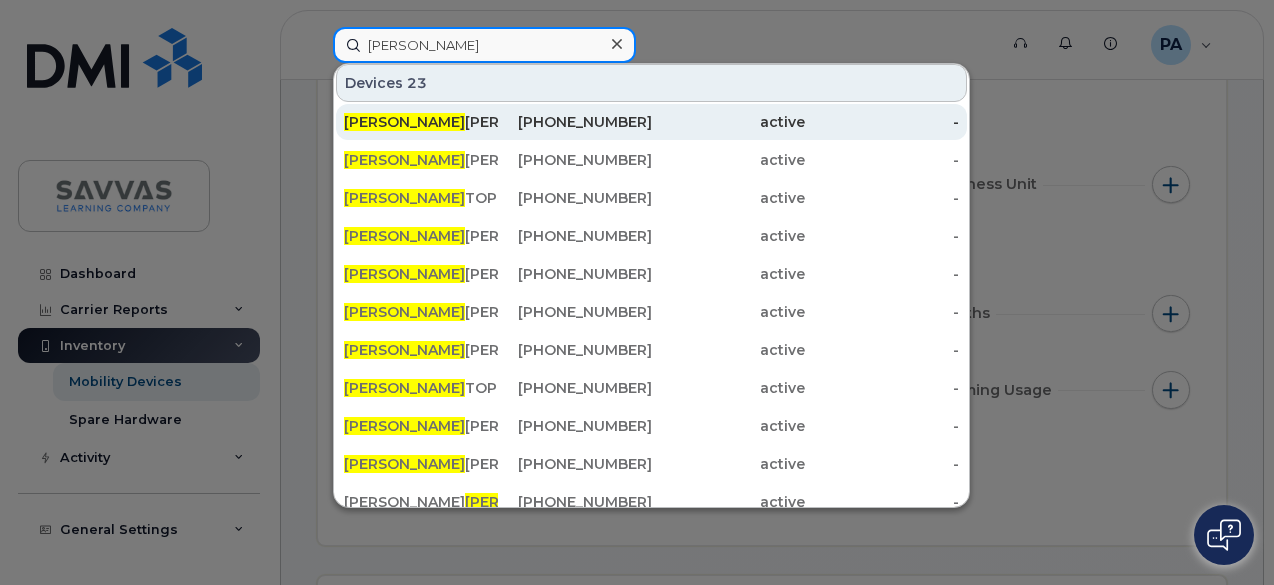 scroll, scrollTop: 159, scrollLeft: 0, axis: vertical 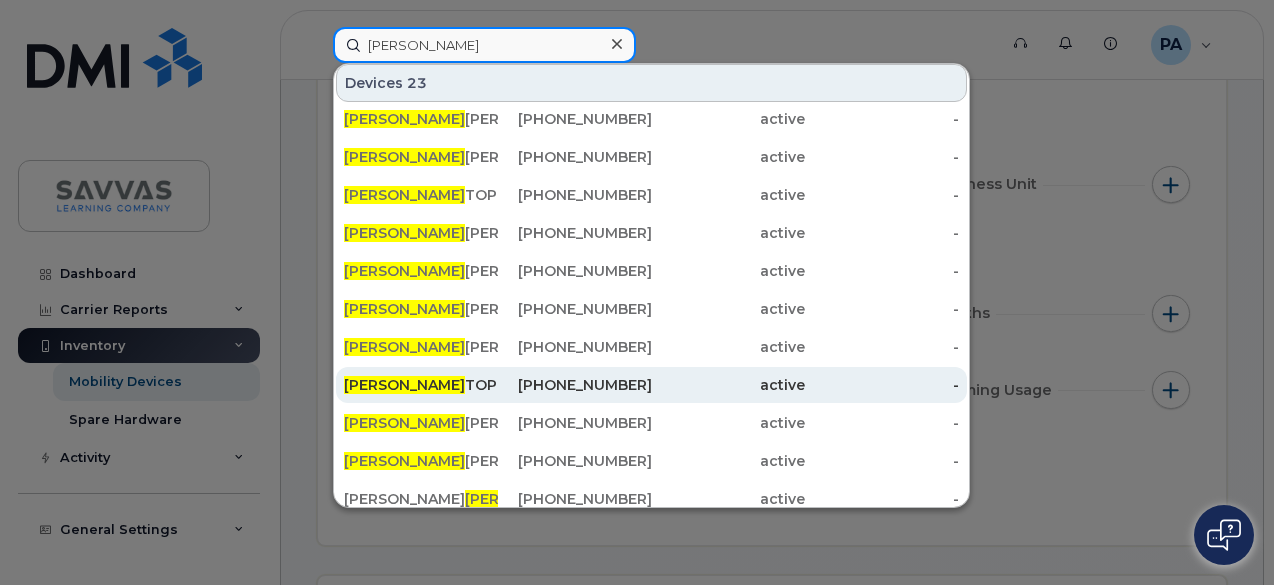 type on "Chris" 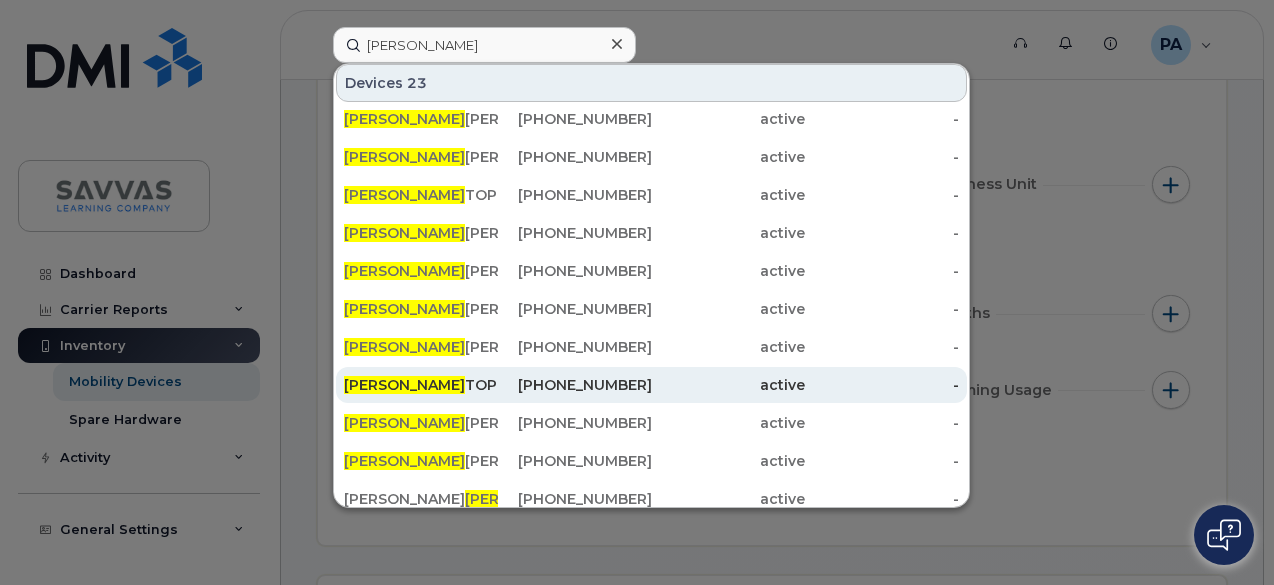 click on "CHRIS TOPHER STRAW" 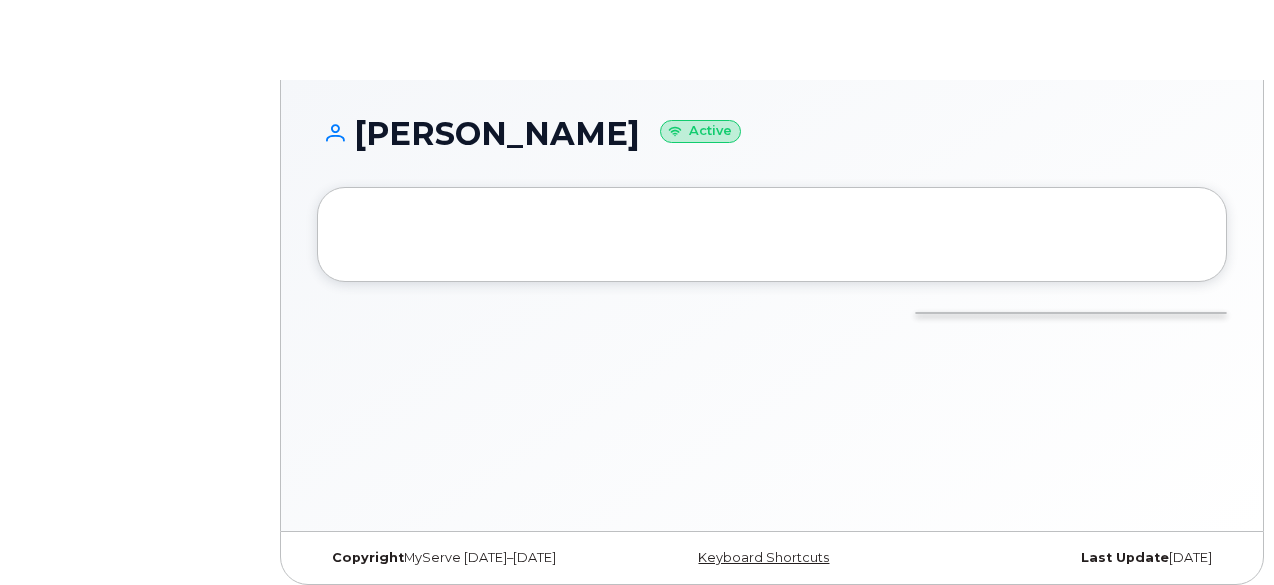 scroll, scrollTop: 0, scrollLeft: 0, axis: both 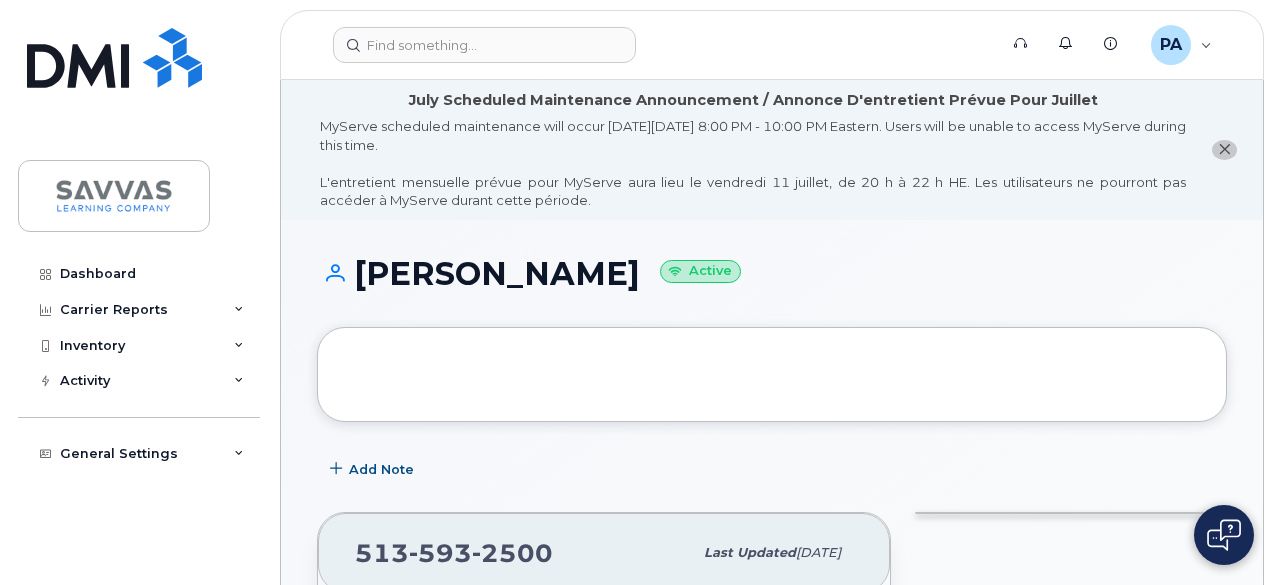 click on "CHRISTOPHER STRAW
Active" 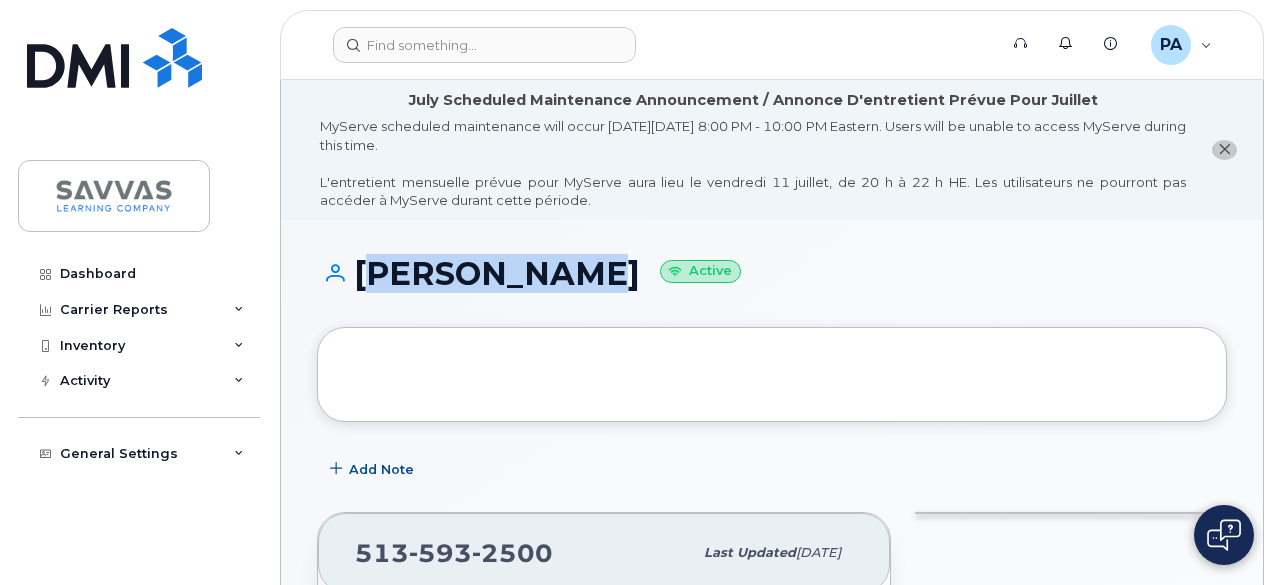 click on "CHRISTOPHER STRAW
Active" 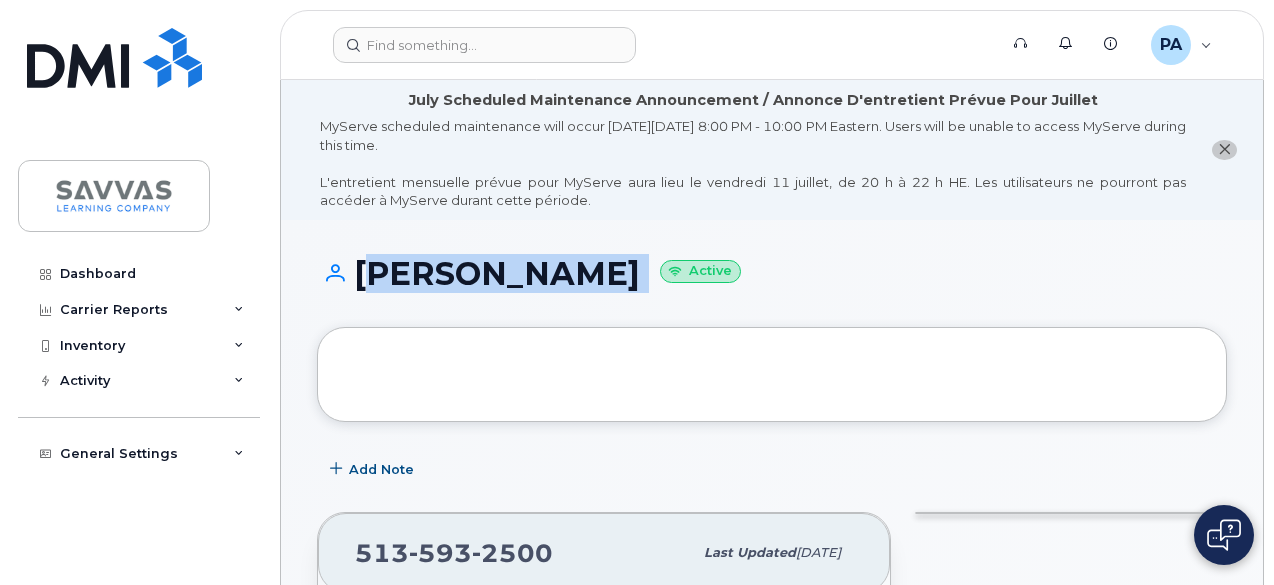 click on "CHRISTOPHER STRAW
Active" 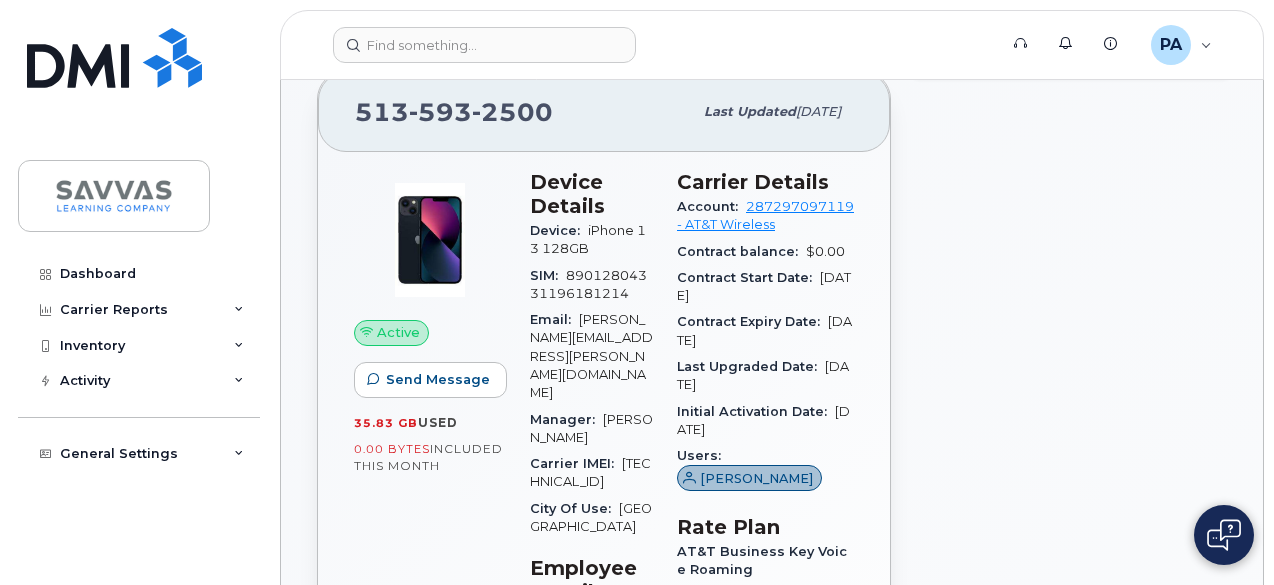 scroll, scrollTop: 449, scrollLeft: 0, axis: vertical 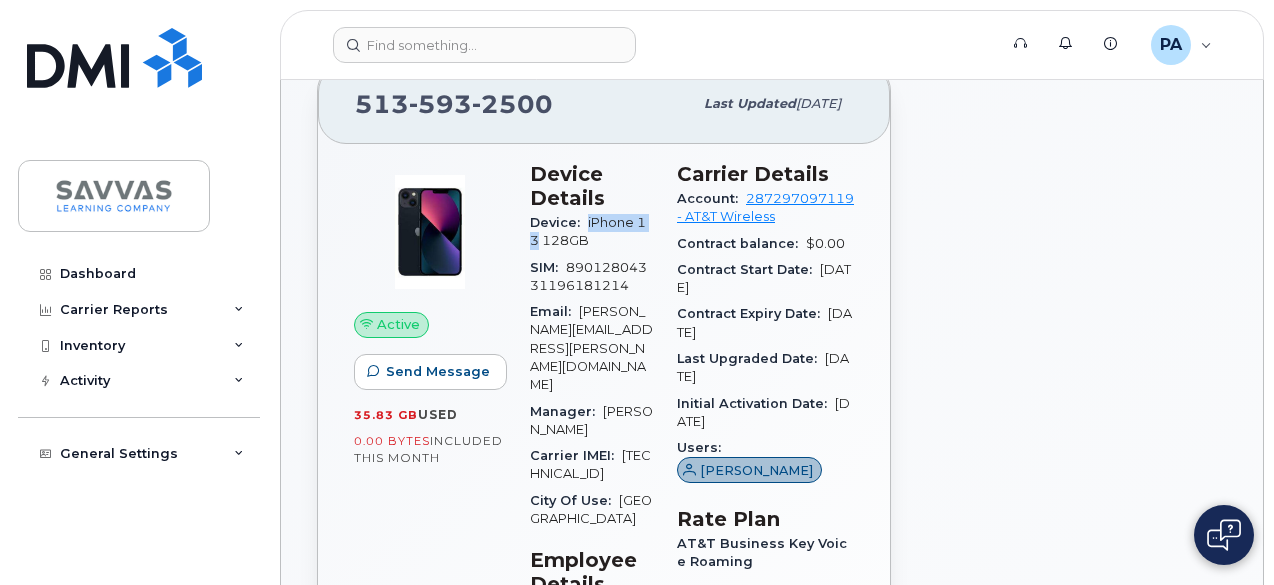 drag, startPoint x: 586, startPoint y: 221, endPoint x: 652, endPoint y: 219, distance: 66.0303 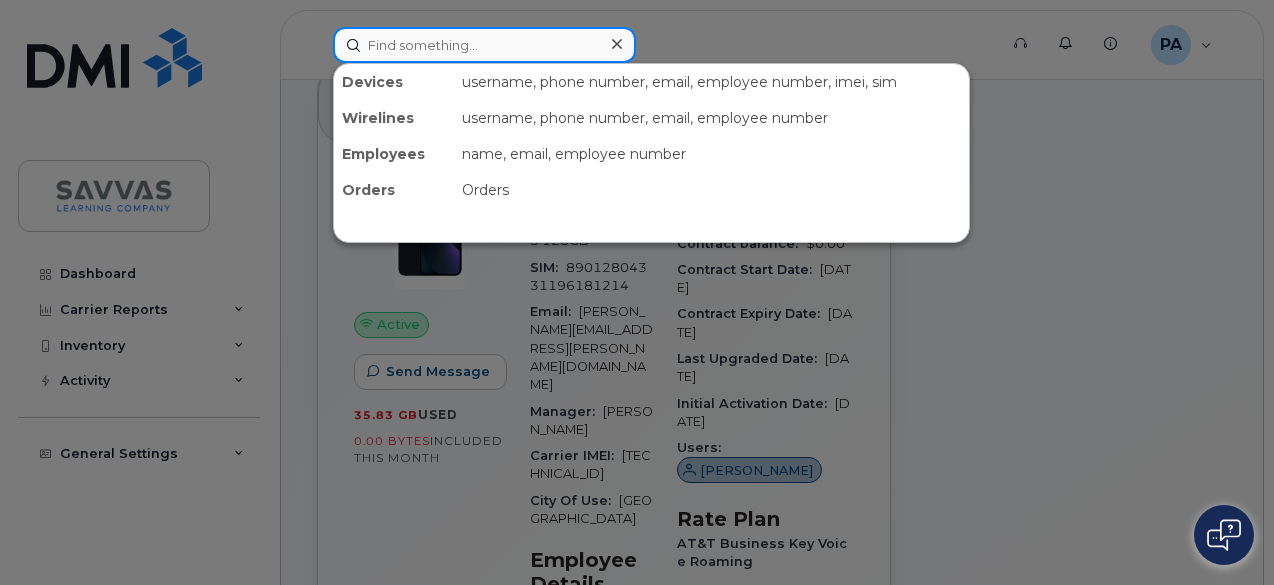 click 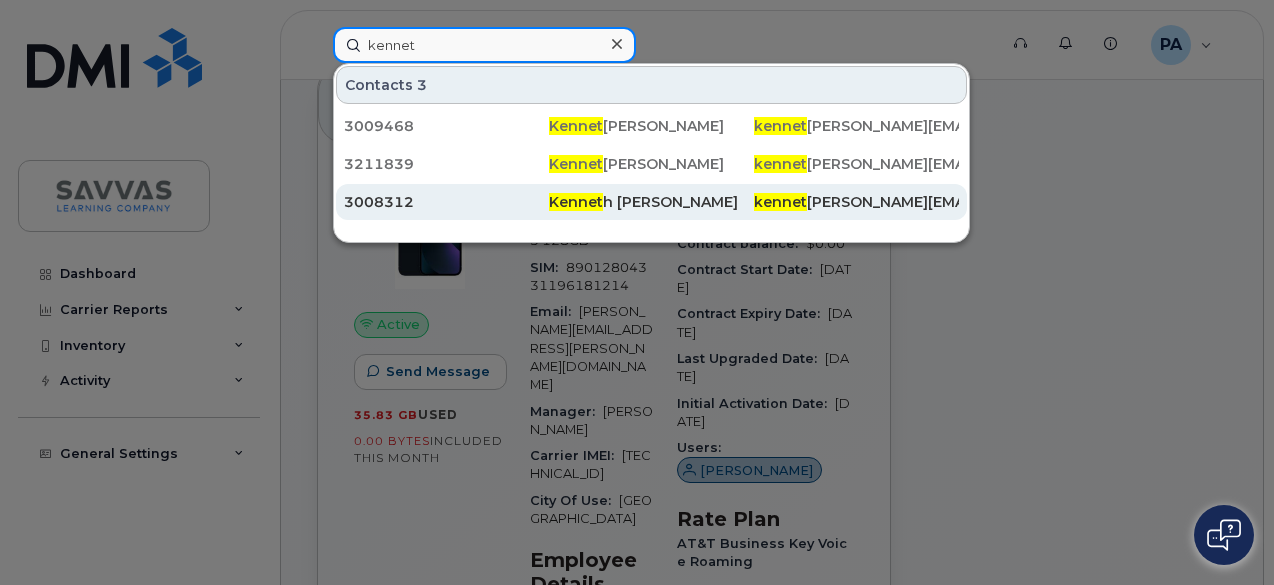 type on "kennet" 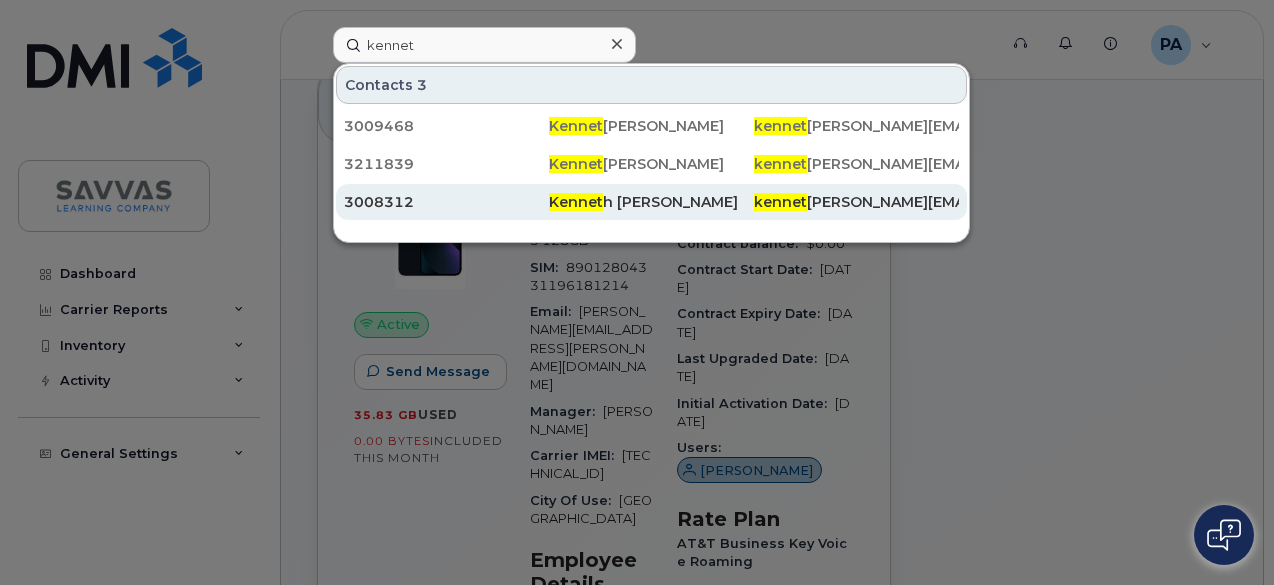 click on "Kennet" 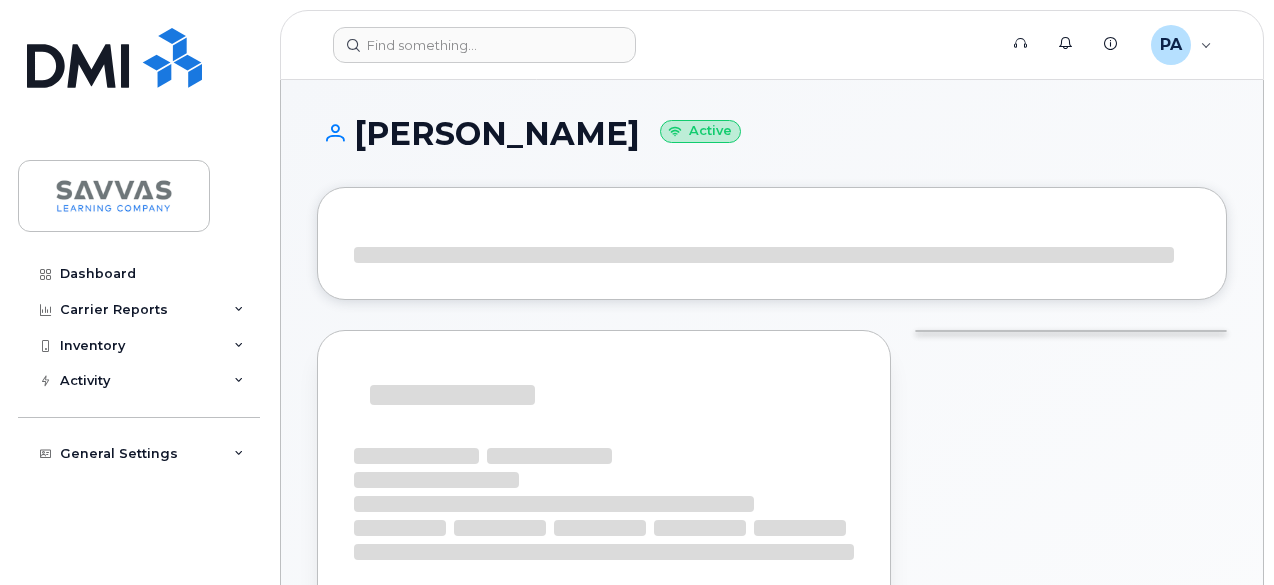 scroll, scrollTop: 0, scrollLeft: 0, axis: both 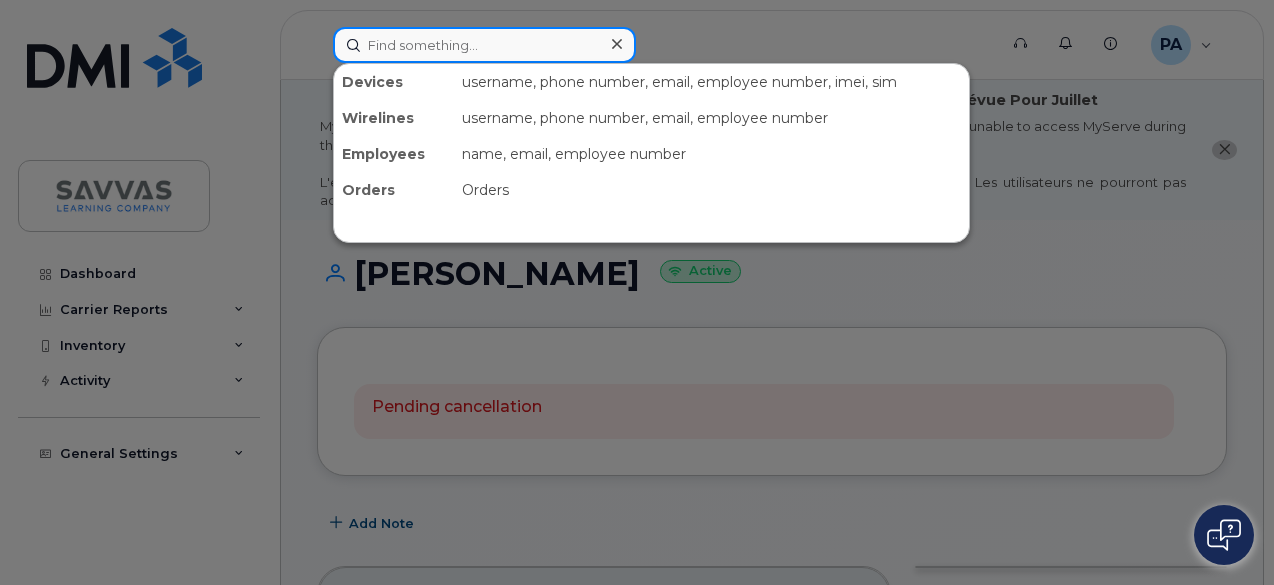 click 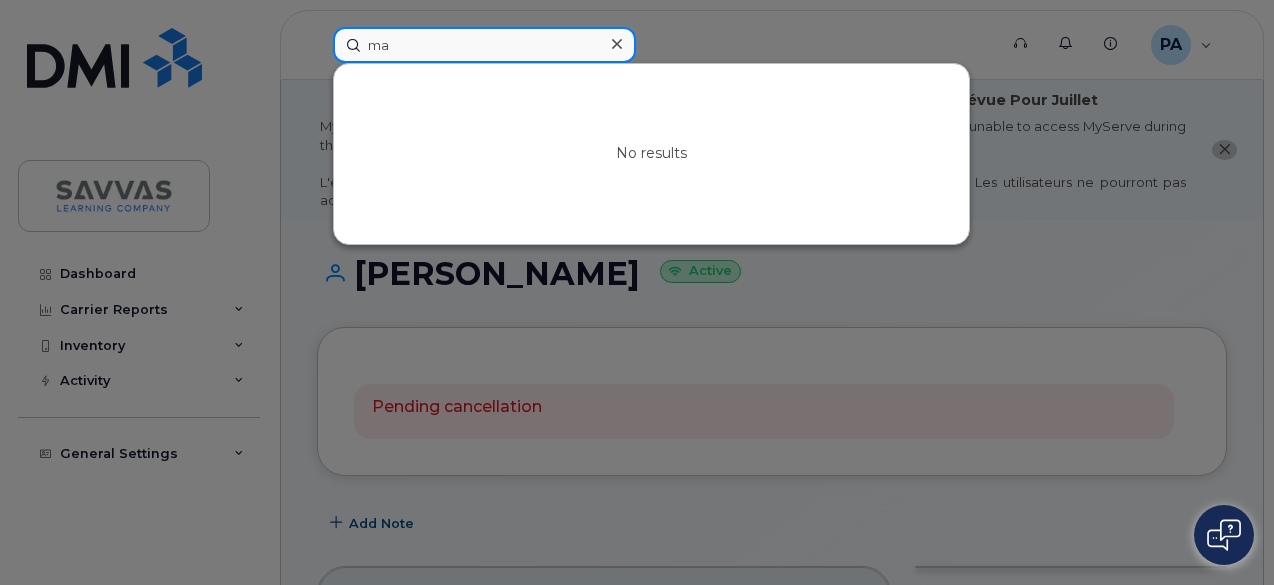 type on "m" 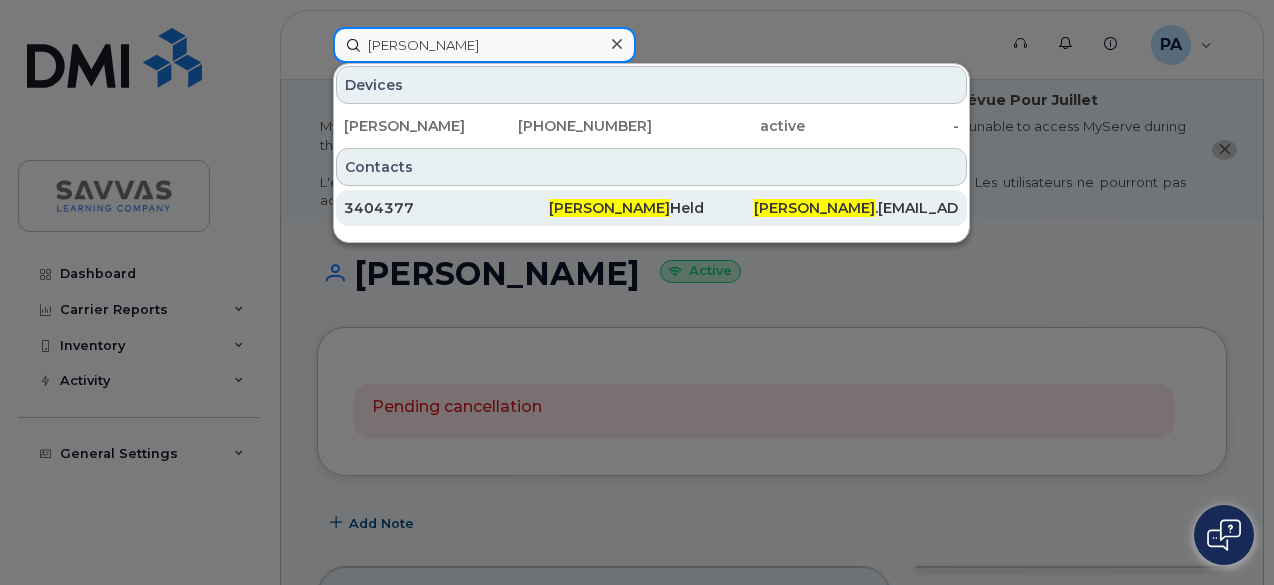 type on "deidre" 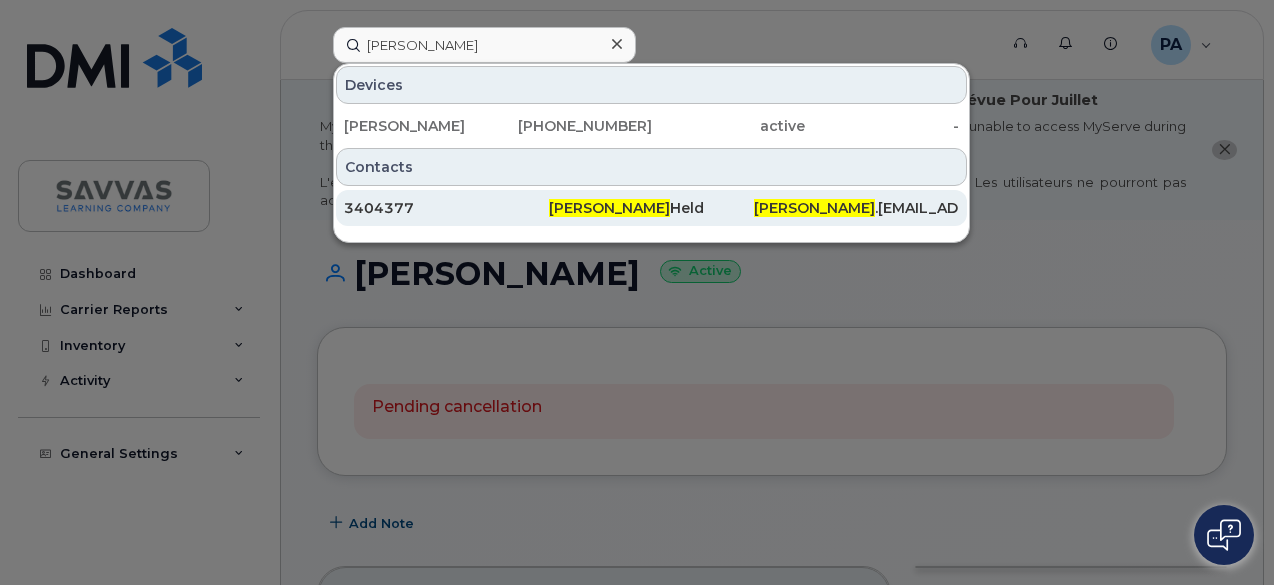click on "Deidre" 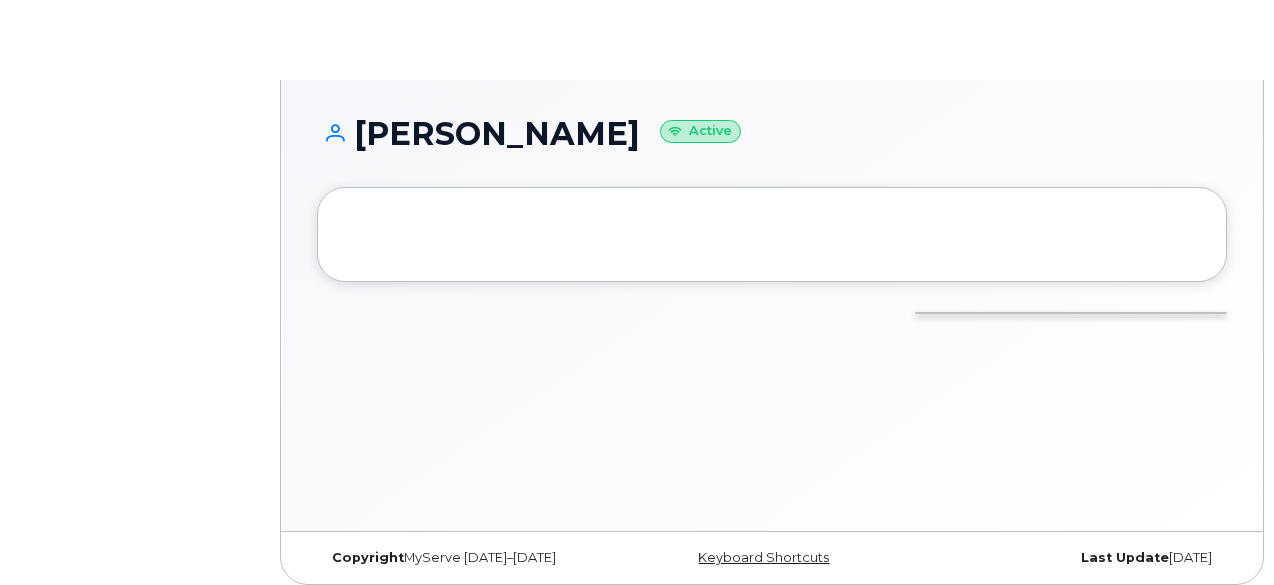 scroll, scrollTop: 0, scrollLeft: 0, axis: both 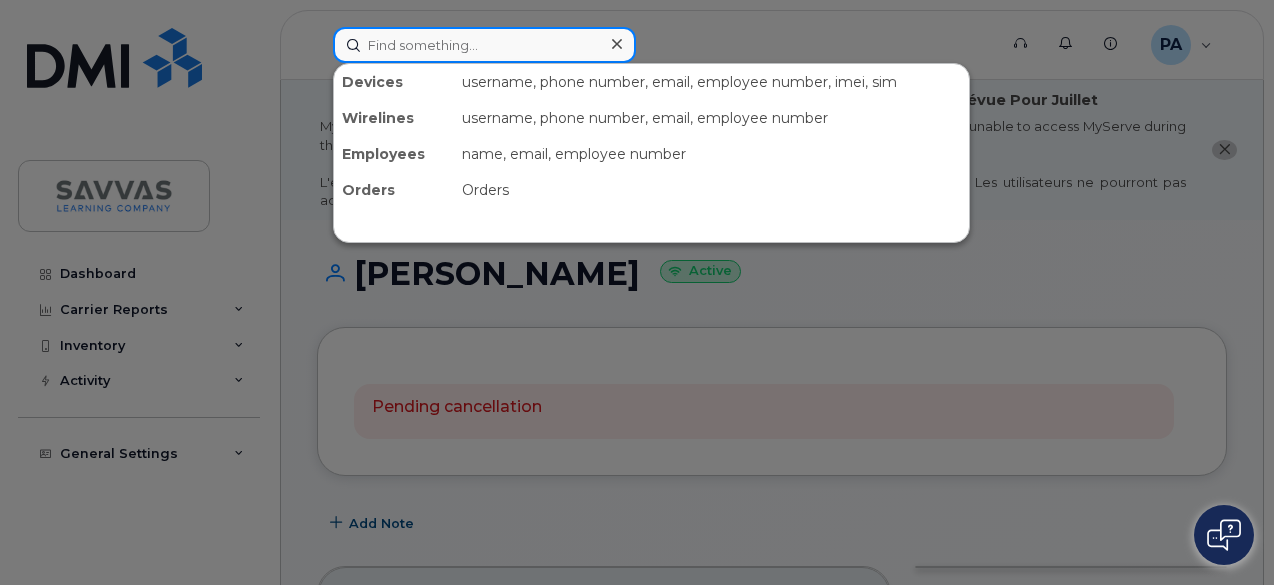 click 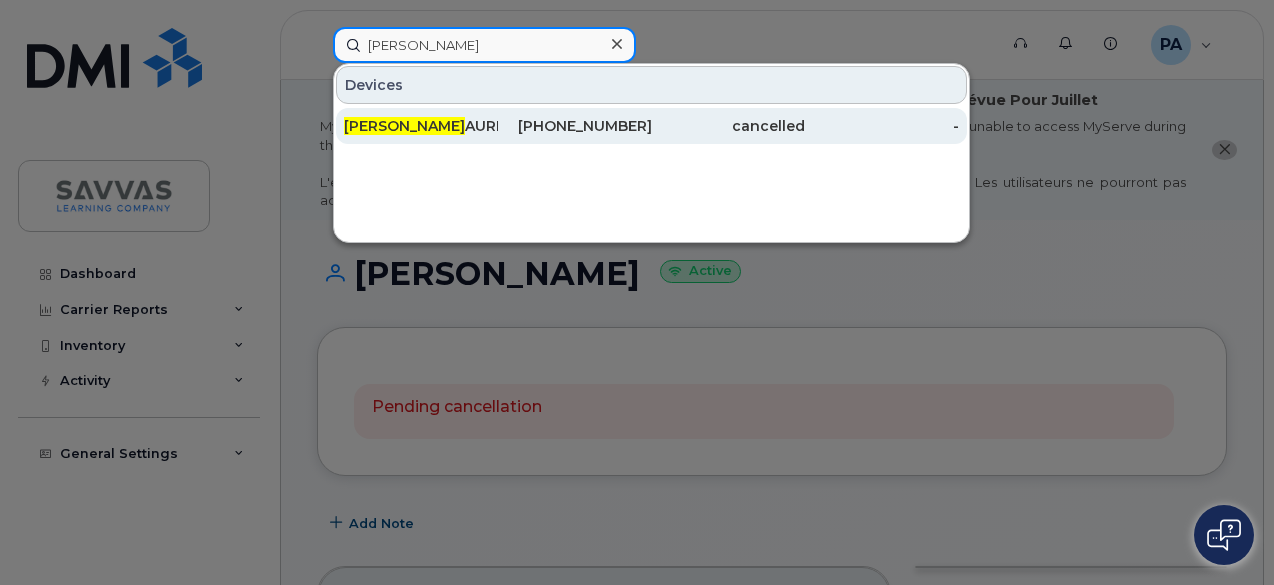type on "Steve L" 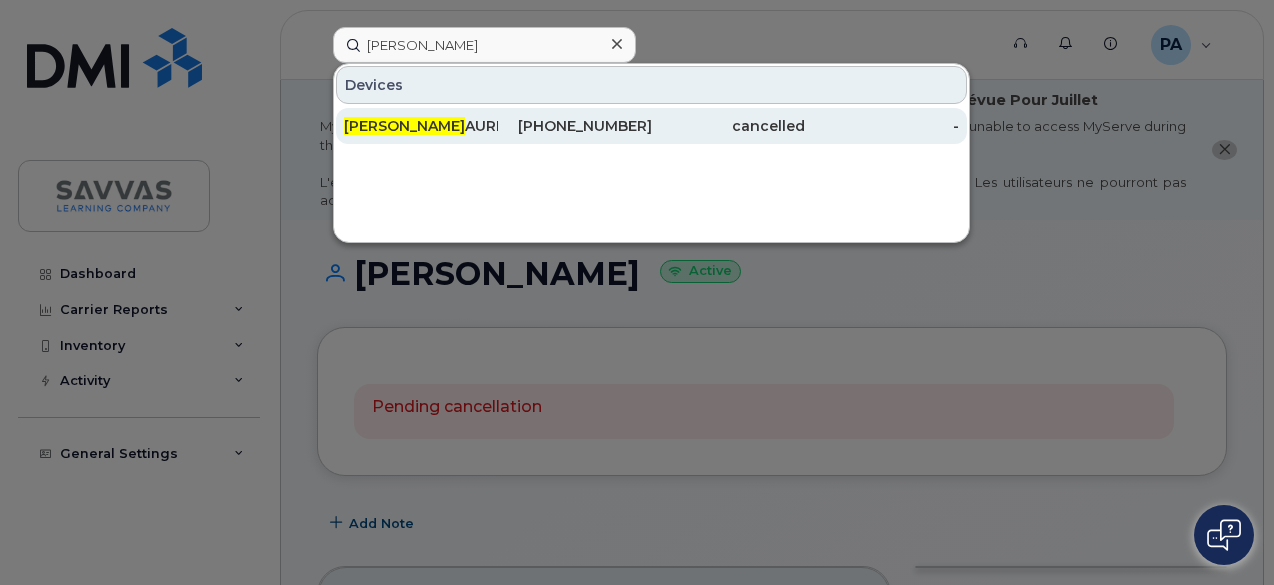 click on "STEVE L AUREN" 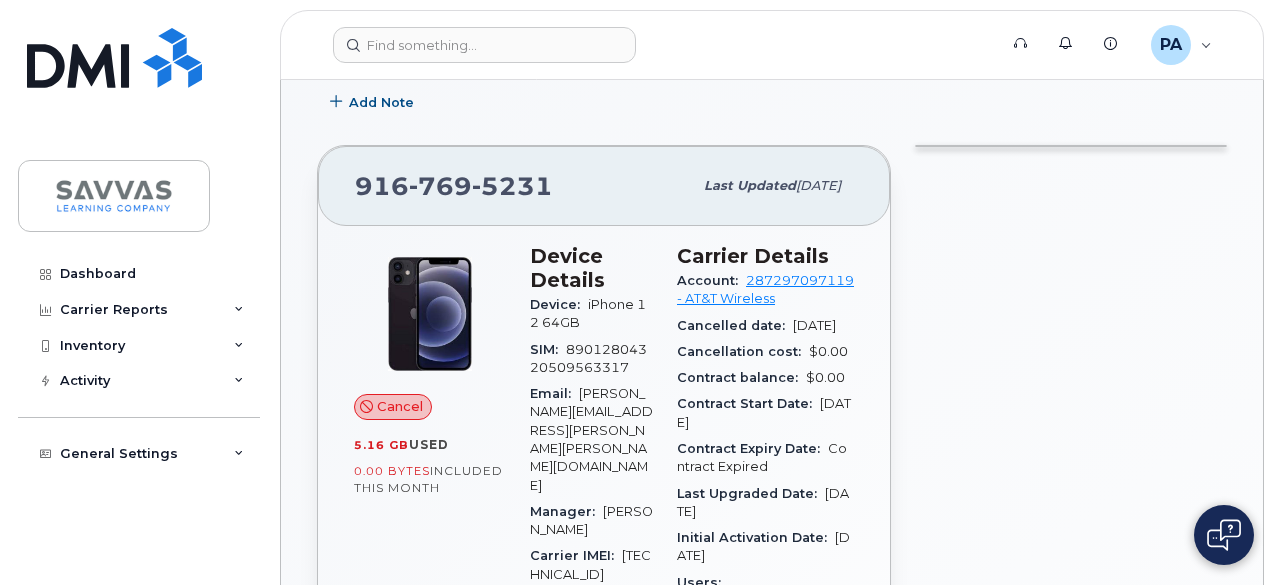 scroll, scrollTop: 368, scrollLeft: 0, axis: vertical 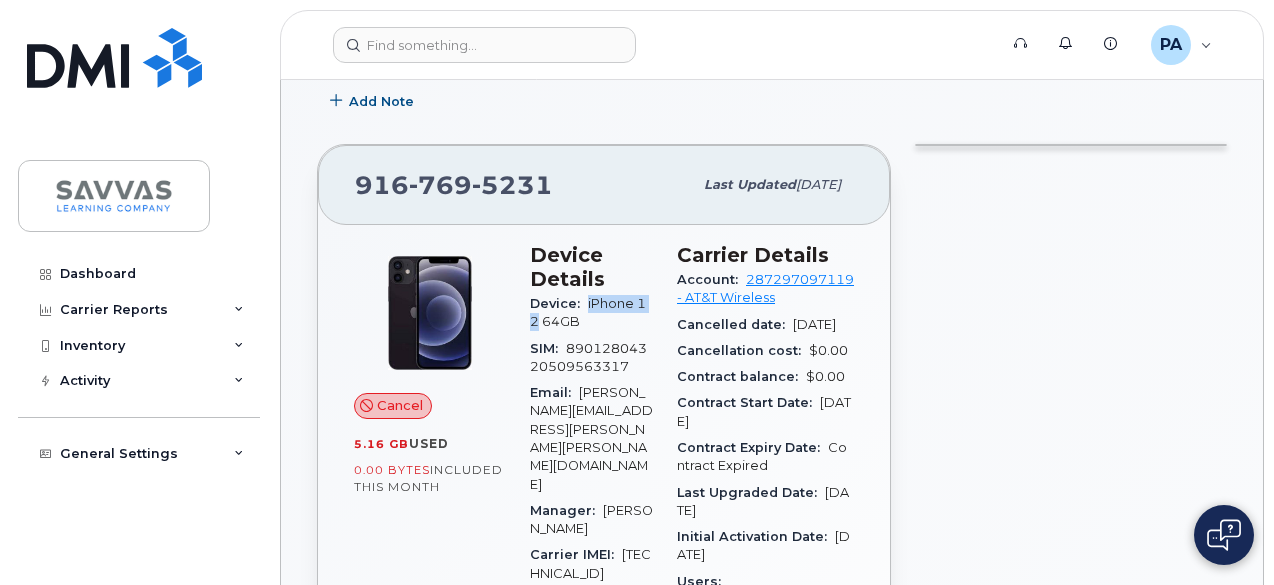 drag, startPoint x: 584, startPoint y: 299, endPoint x: 652, endPoint y: 299, distance: 68 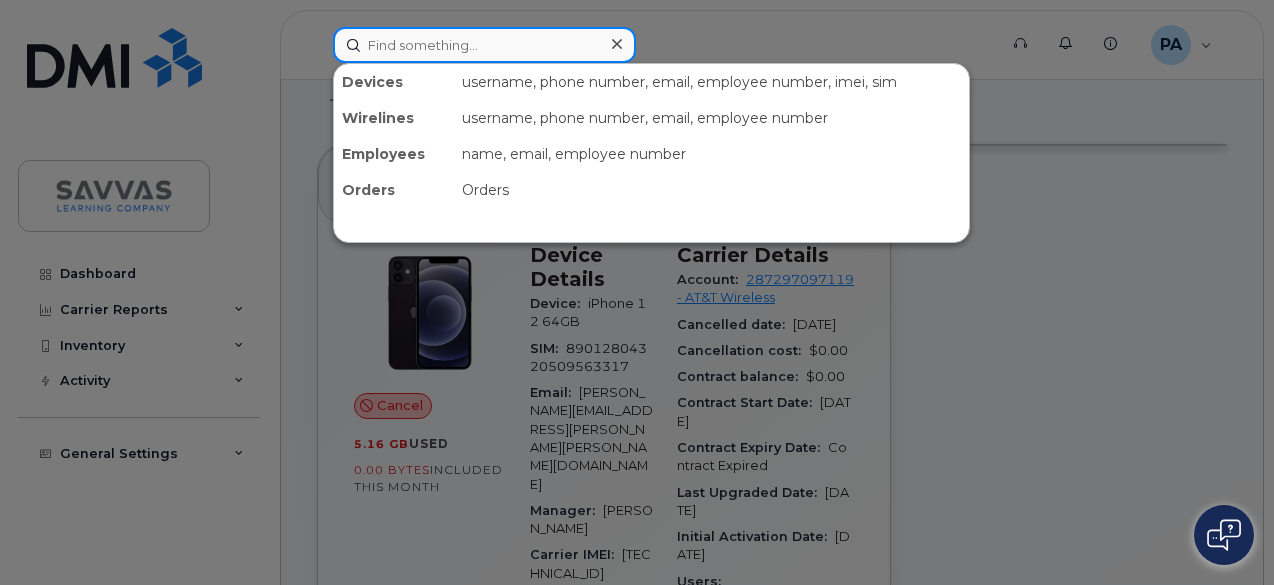 click 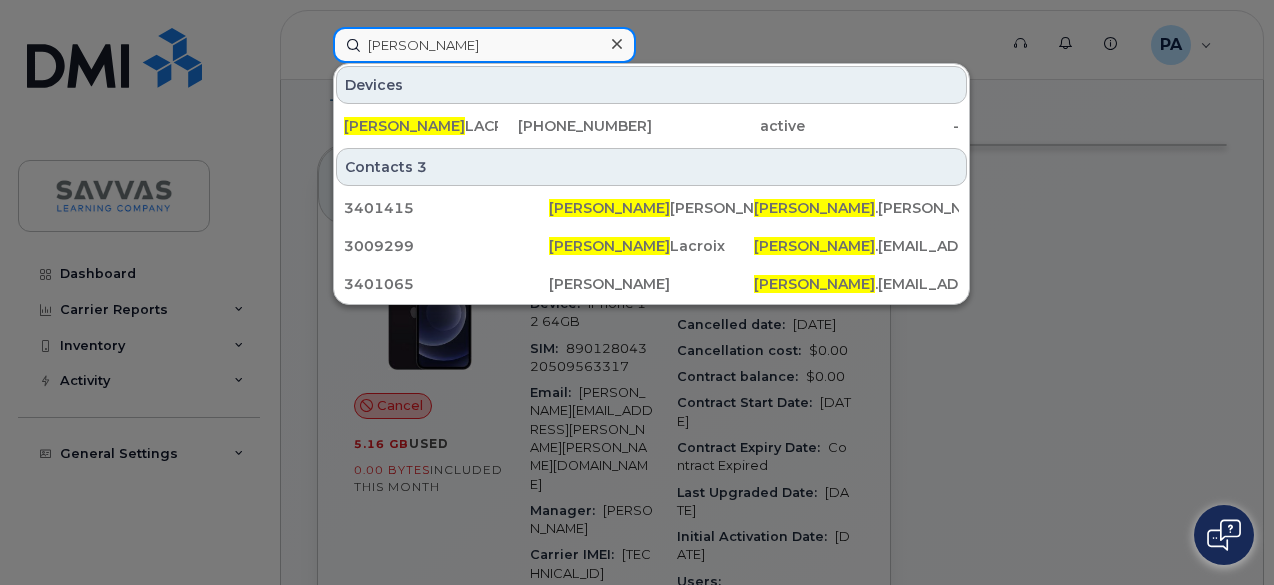 click on "[PERSON_NAME]" 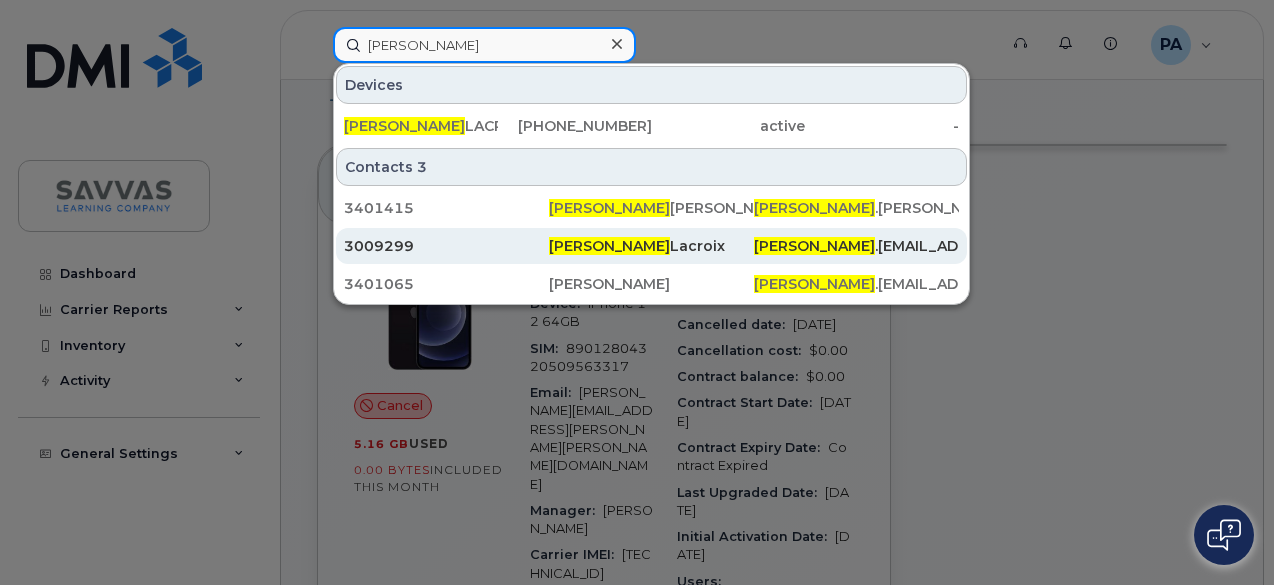 type on "Shirley" 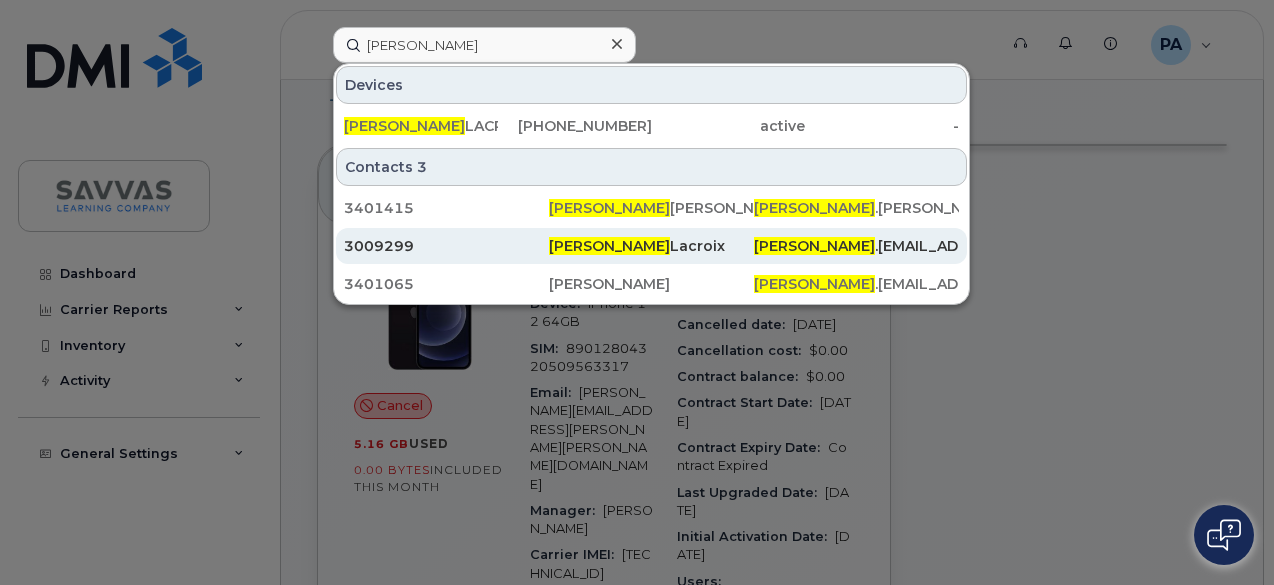 click on "Shirley  Lacroix" 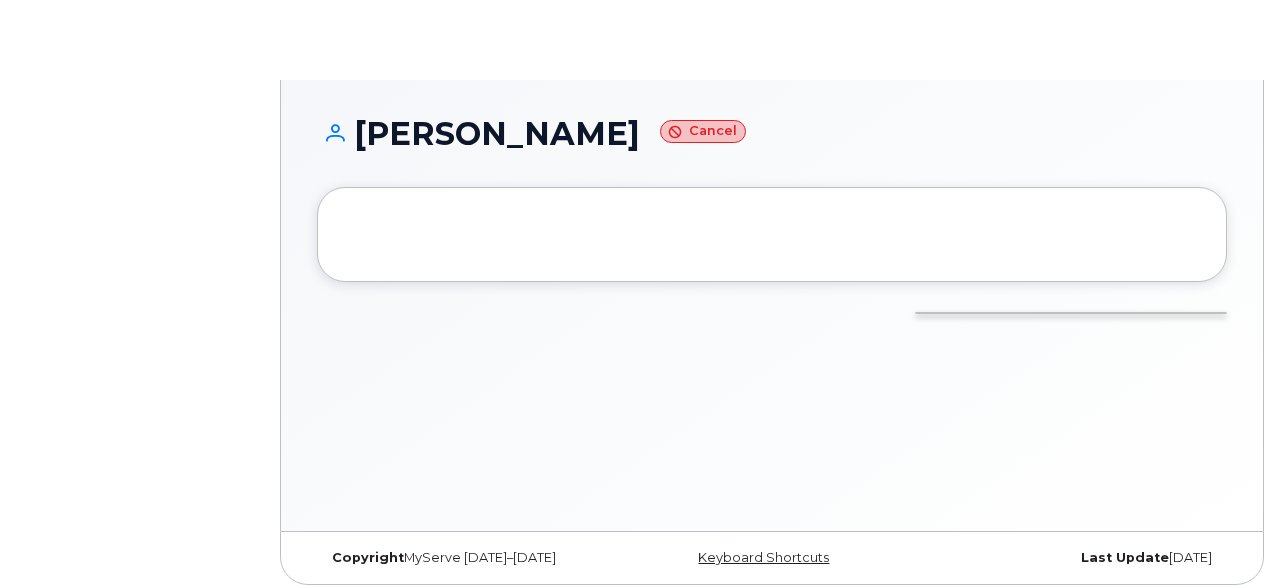 scroll, scrollTop: 0, scrollLeft: 0, axis: both 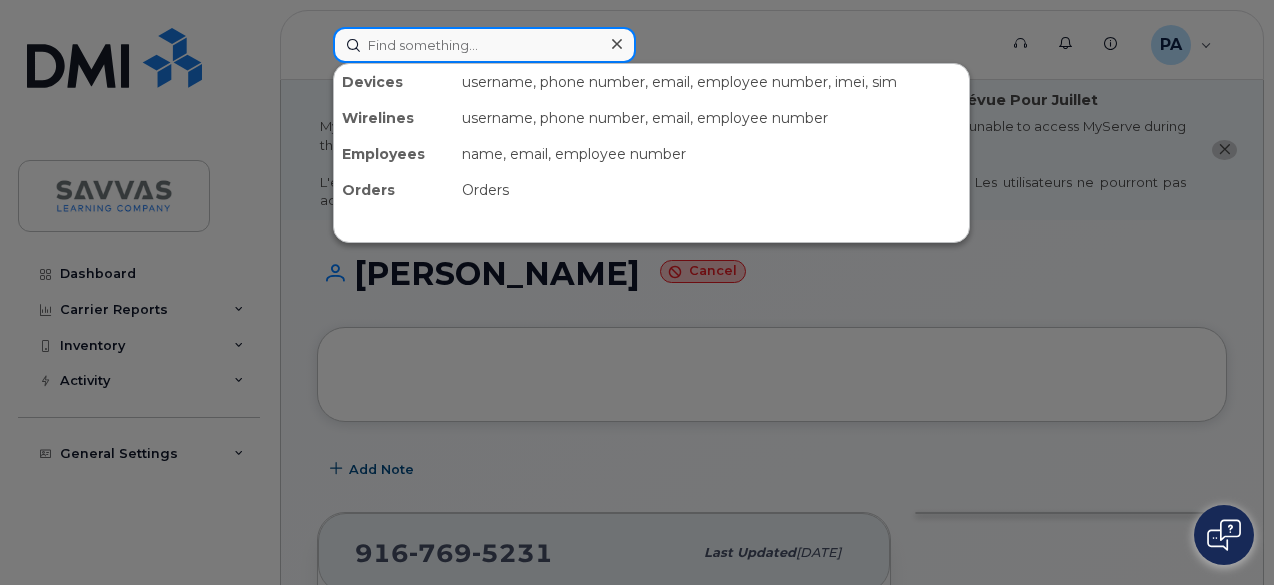 click 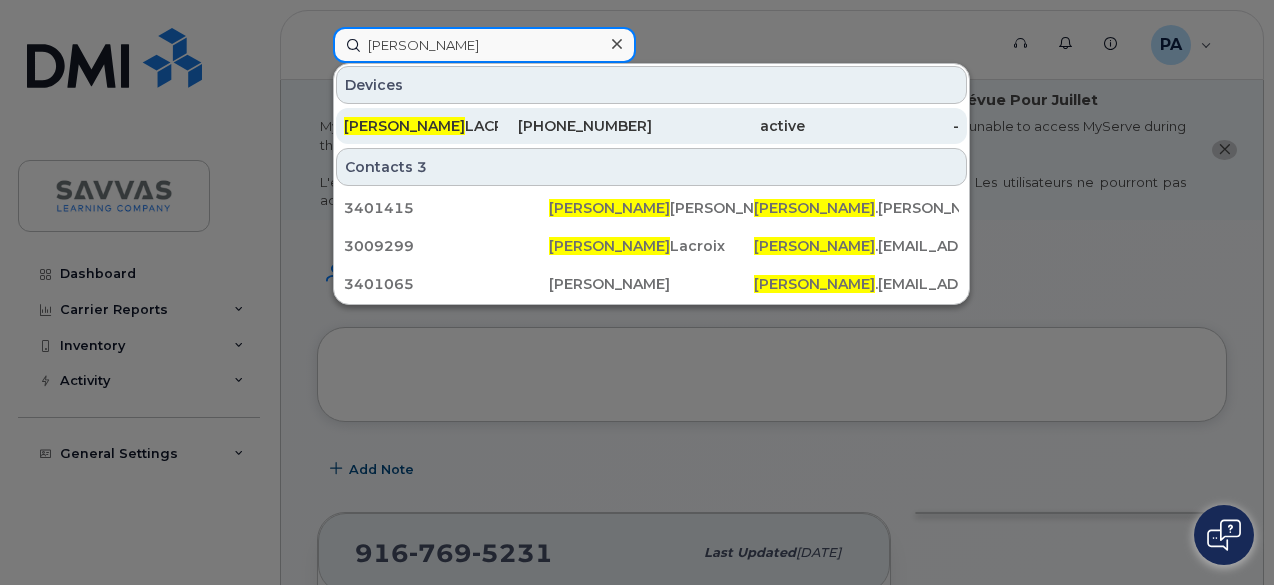 type on "[PERSON_NAME]" 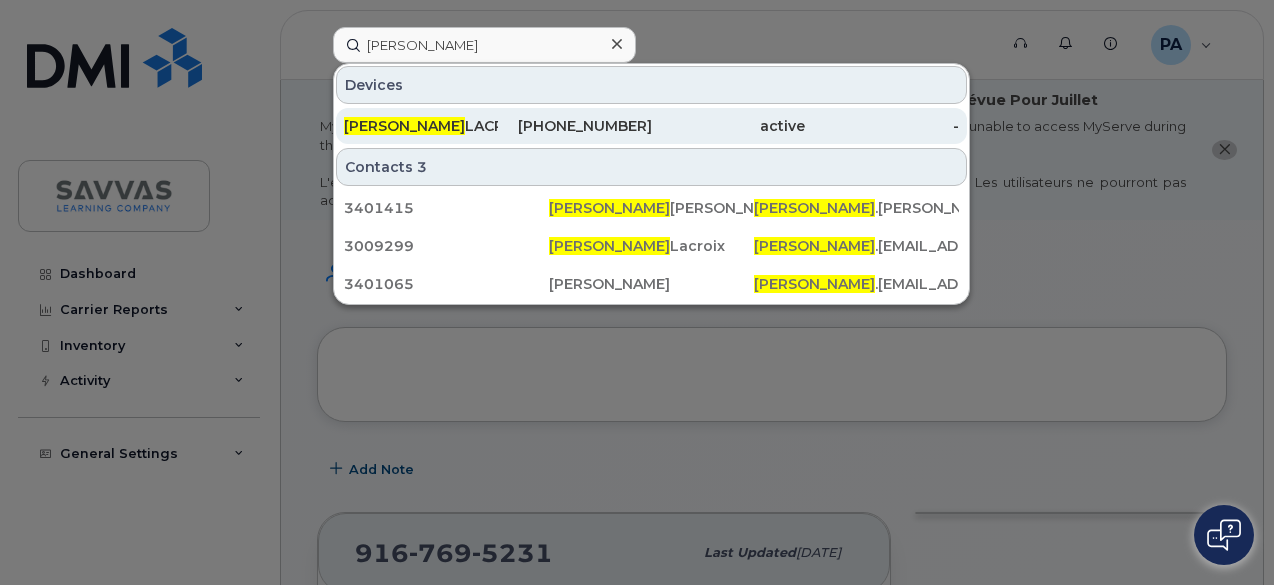 click on "[PHONE_NUMBER]" 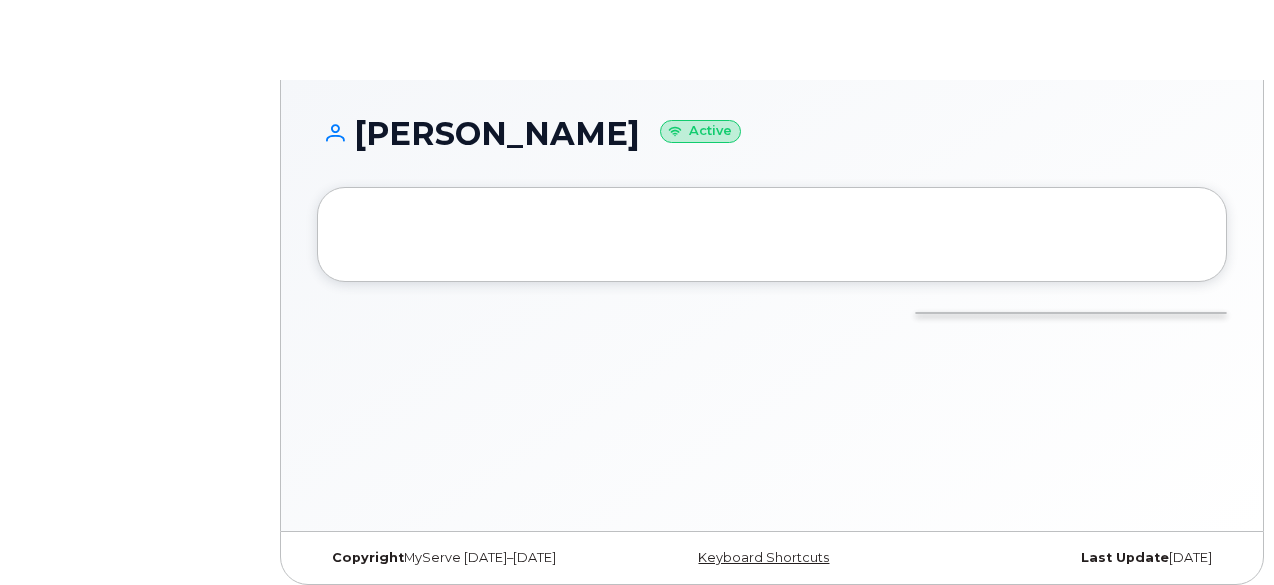 scroll, scrollTop: 0, scrollLeft: 0, axis: both 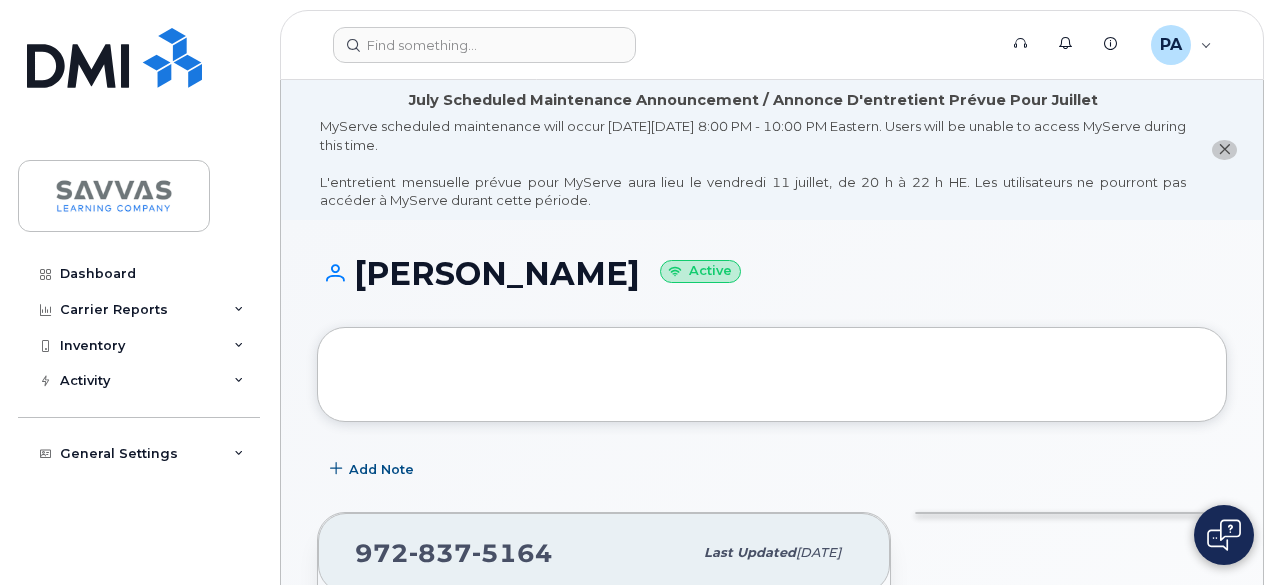 click on "MyServe scheduled maintenance will occur on Friday July 11, 8:00 PM - 10:00 PM Eastern. Users will be unable to access MyServe during this time.
L'entretient mensuelle prévue pour MyServe aura lieu le vendredi 11 juillet, de 20 h à 22 h HE. Les utilisateurs ne pourront pas accéder à MyServe durant cette période." 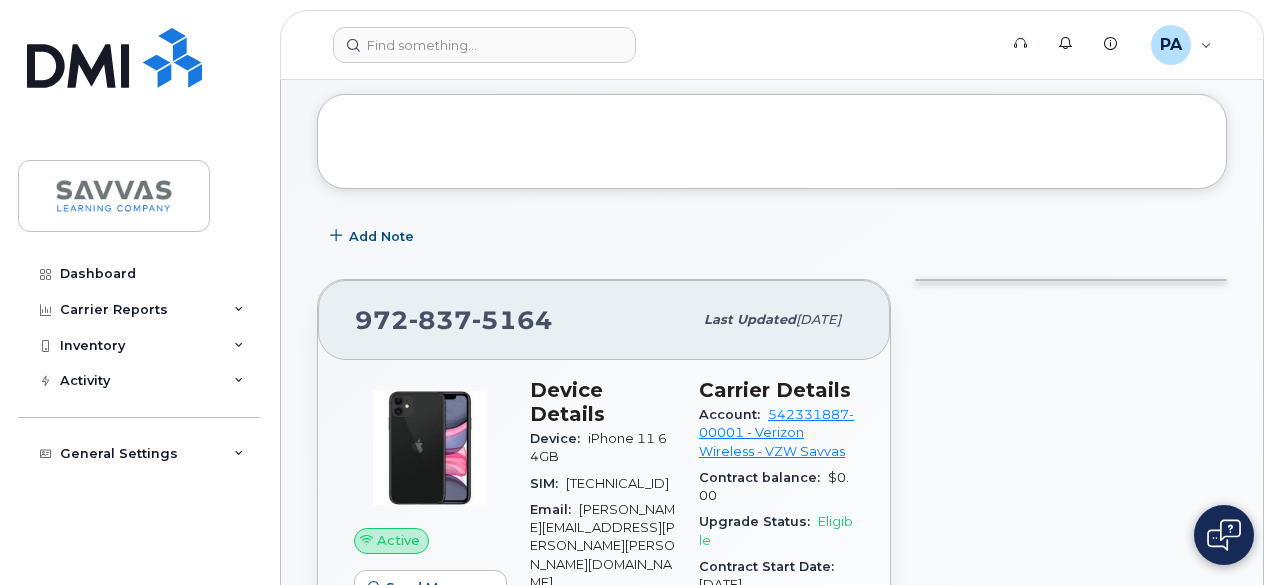 scroll, scrollTop: 234, scrollLeft: 0, axis: vertical 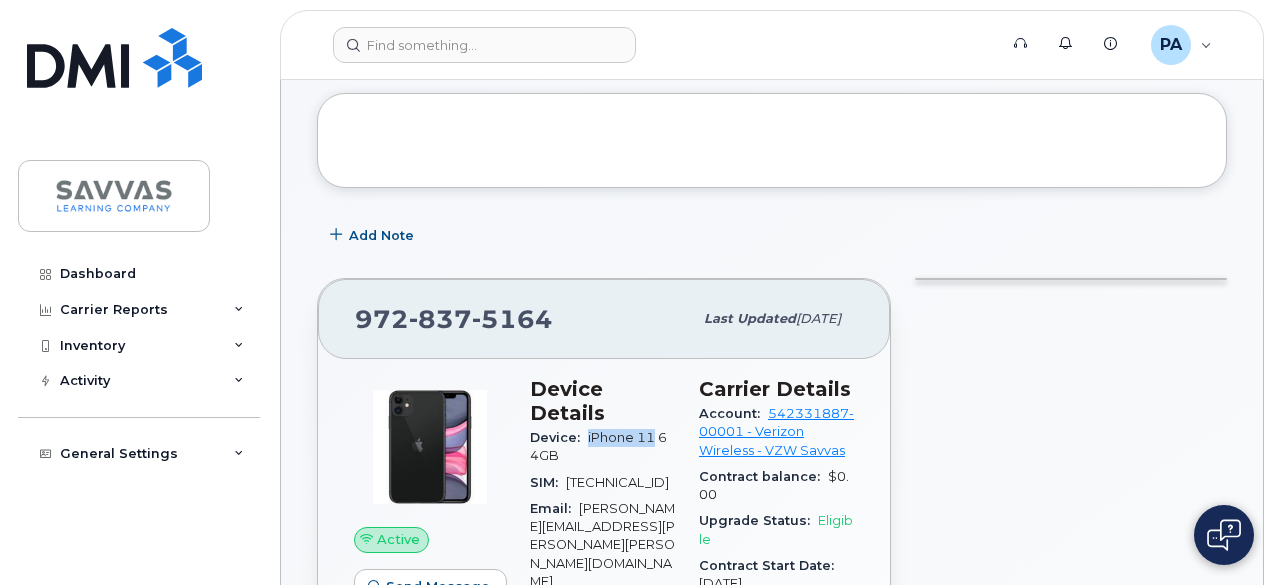 drag, startPoint x: 580, startPoint y: 437, endPoint x: 652, endPoint y: 433, distance: 72.11102 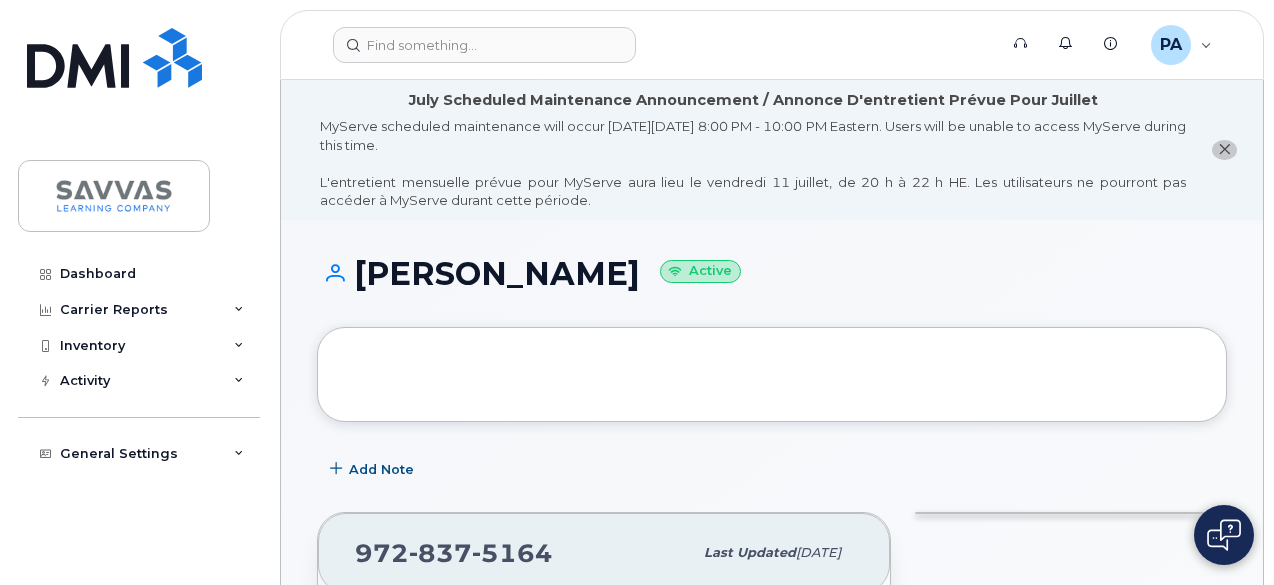 drag, startPoint x: 362, startPoint y: 277, endPoint x: 657, endPoint y: 266, distance: 295.20502 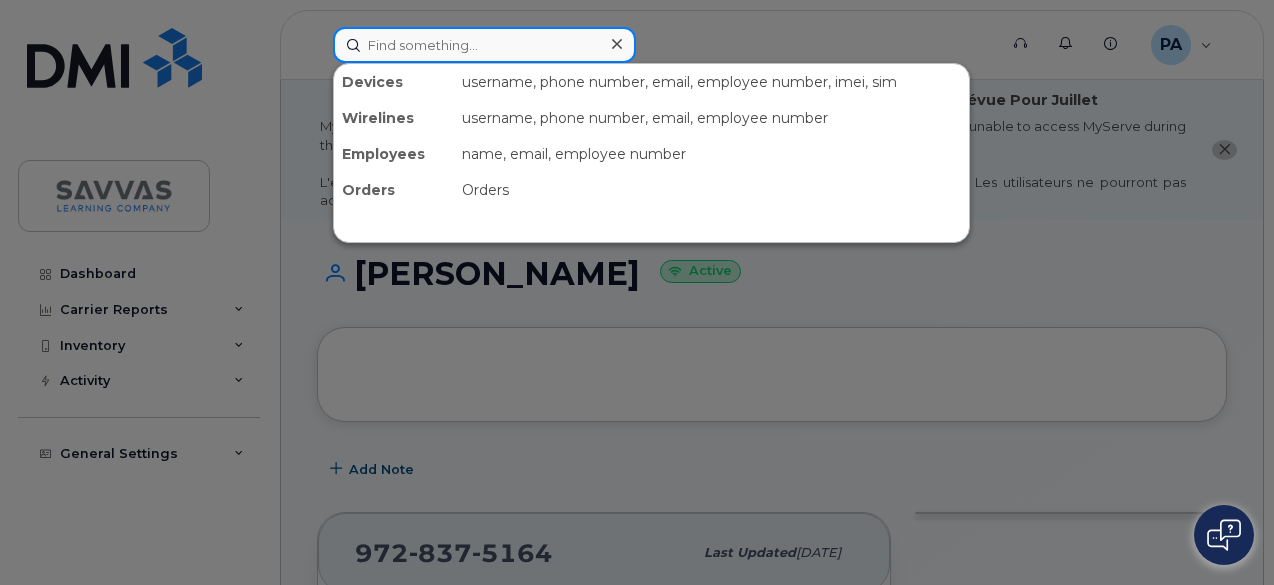 click 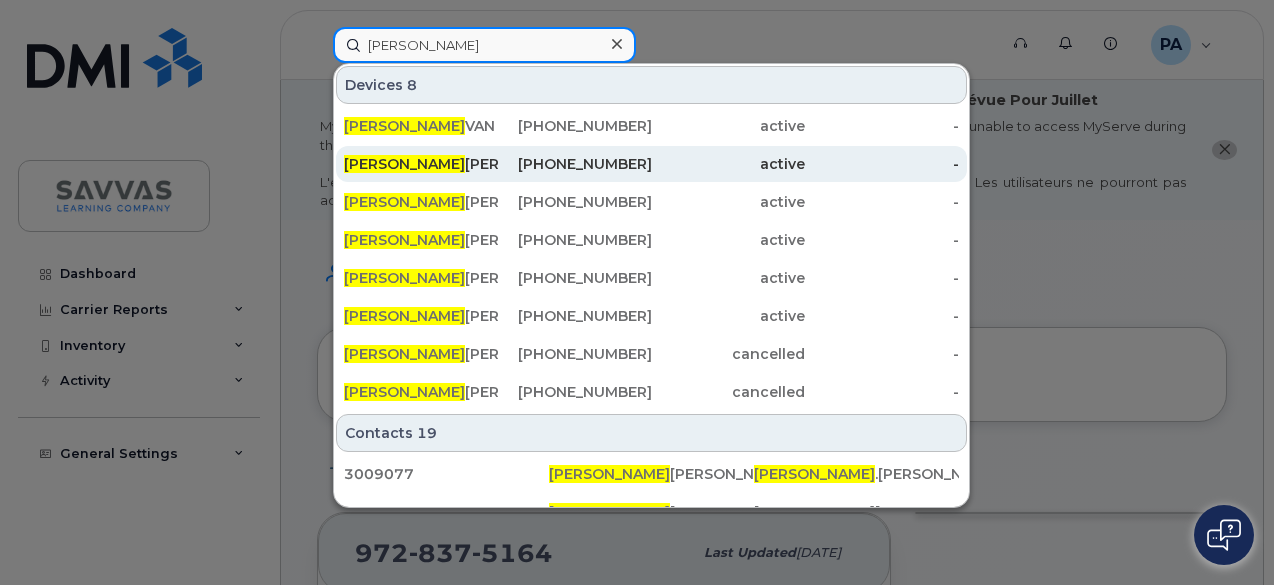 type on "Elizabeth" 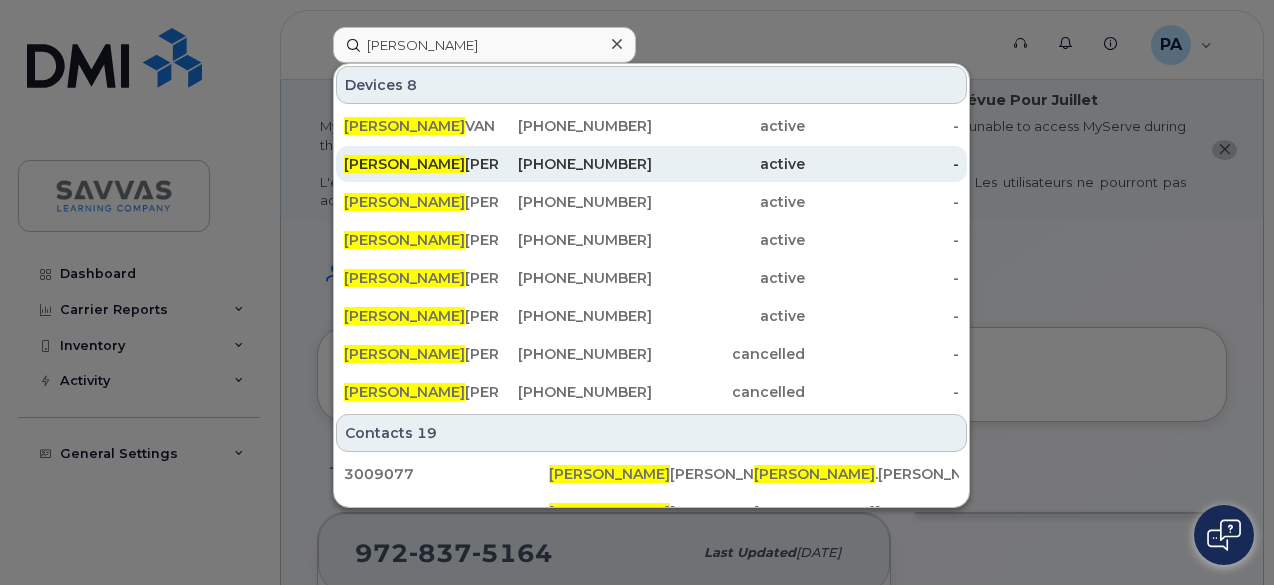 click on "ELIZABETH  FOWLER" 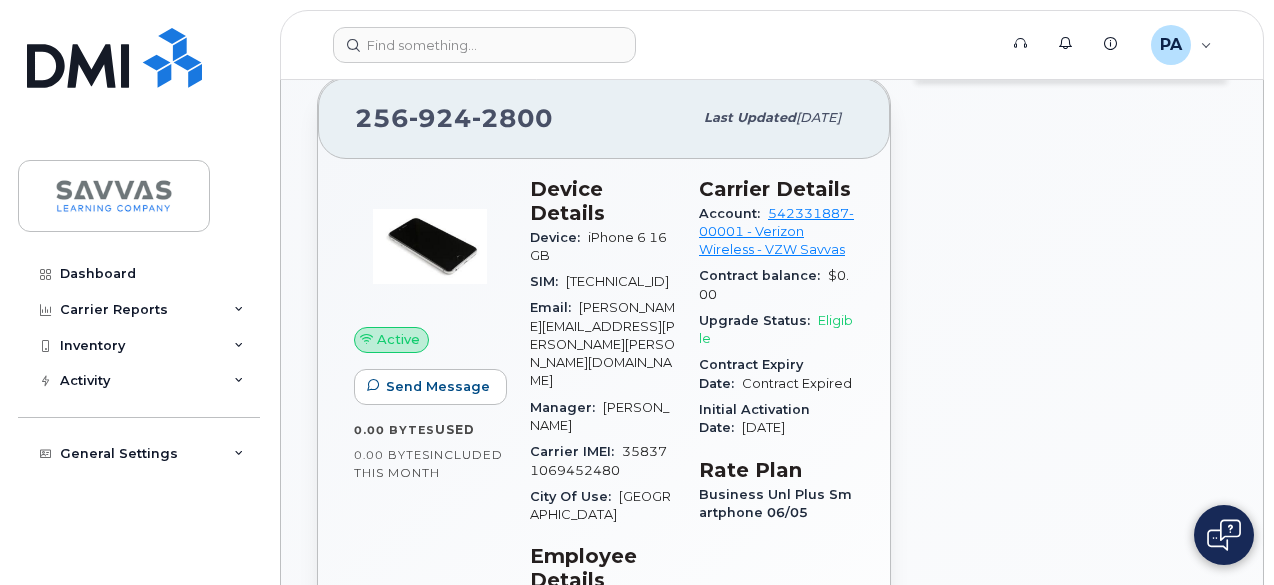 scroll, scrollTop: 753, scrollLeft: 0, axis: vertical 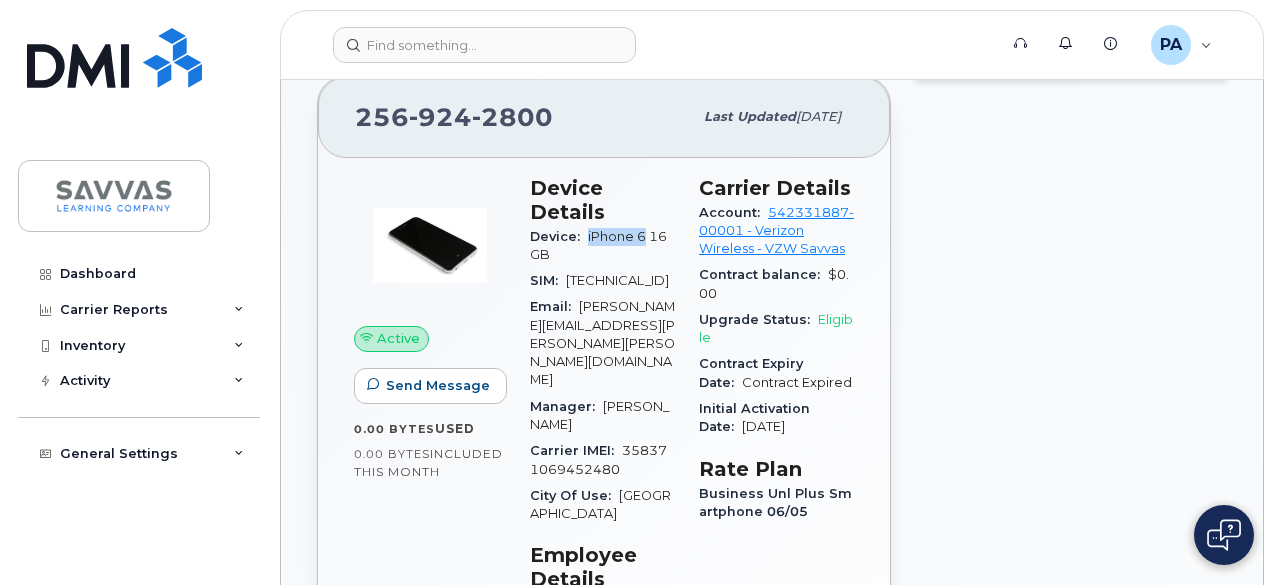 drag, startPoint x: 584, startPoint y: 236, endPoint x: 642, endPoint y: 238, distance: 58.034473 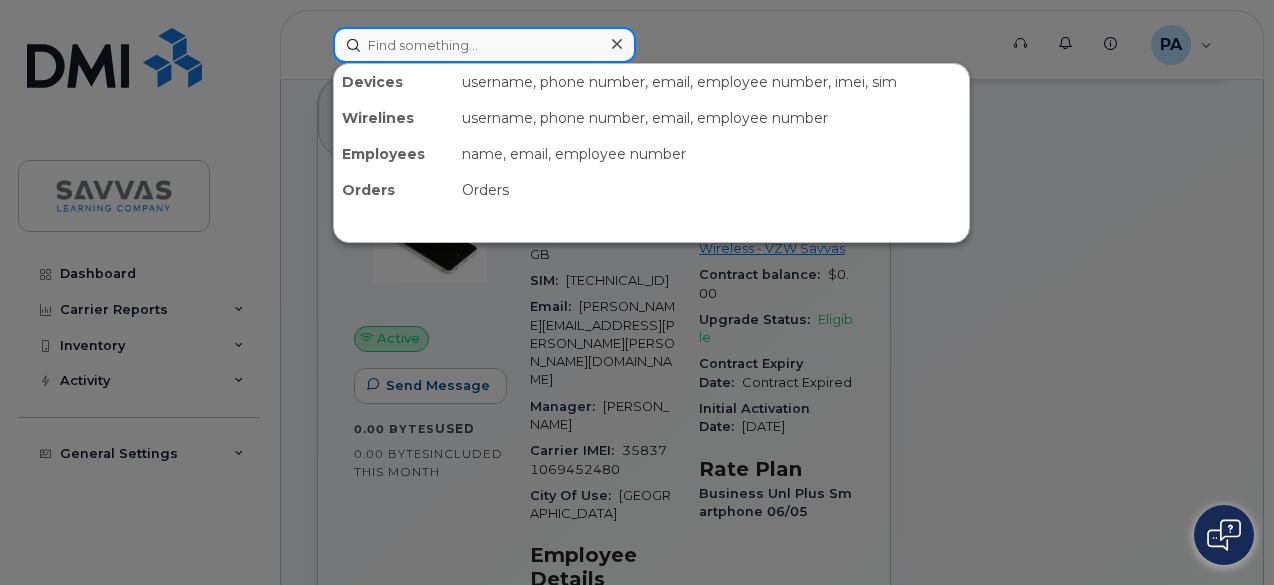 click 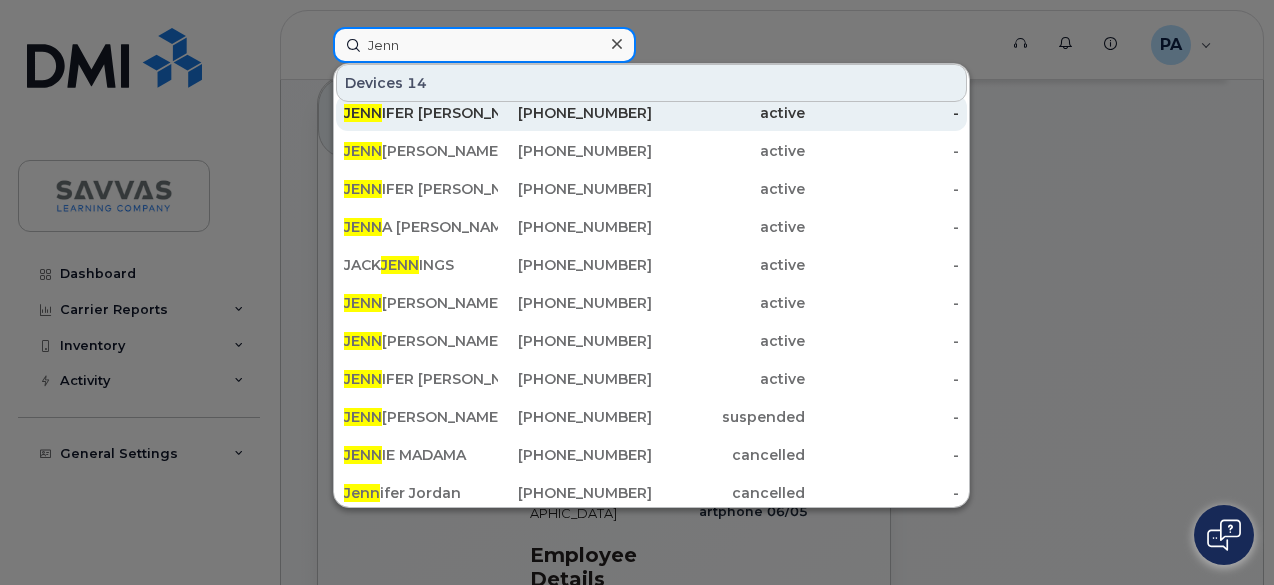 scroll, scrollTop: 131, scrollLeft: 0, axis: vertical 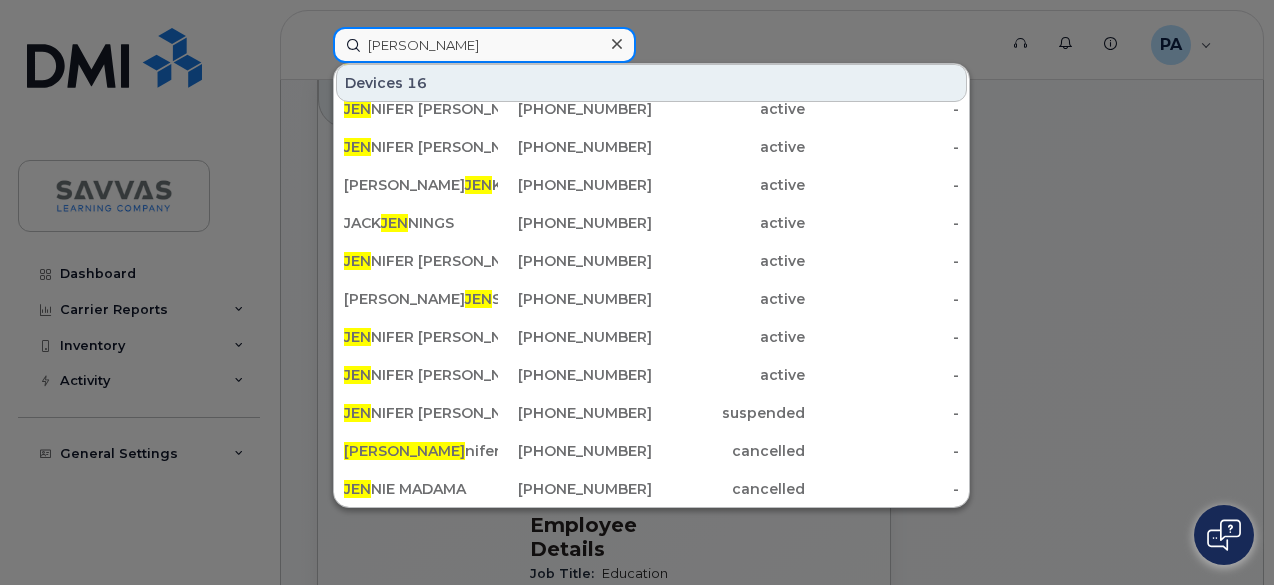 click on "Jen" 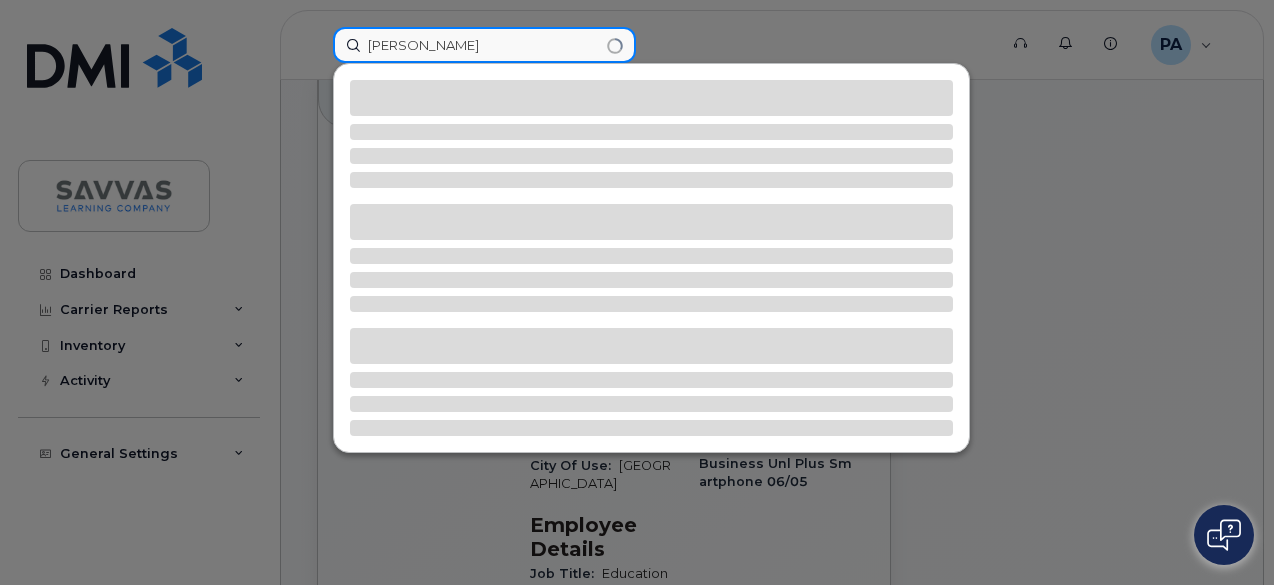 scroll, scrollTop: 0, scrollLeft: 0, axis: both 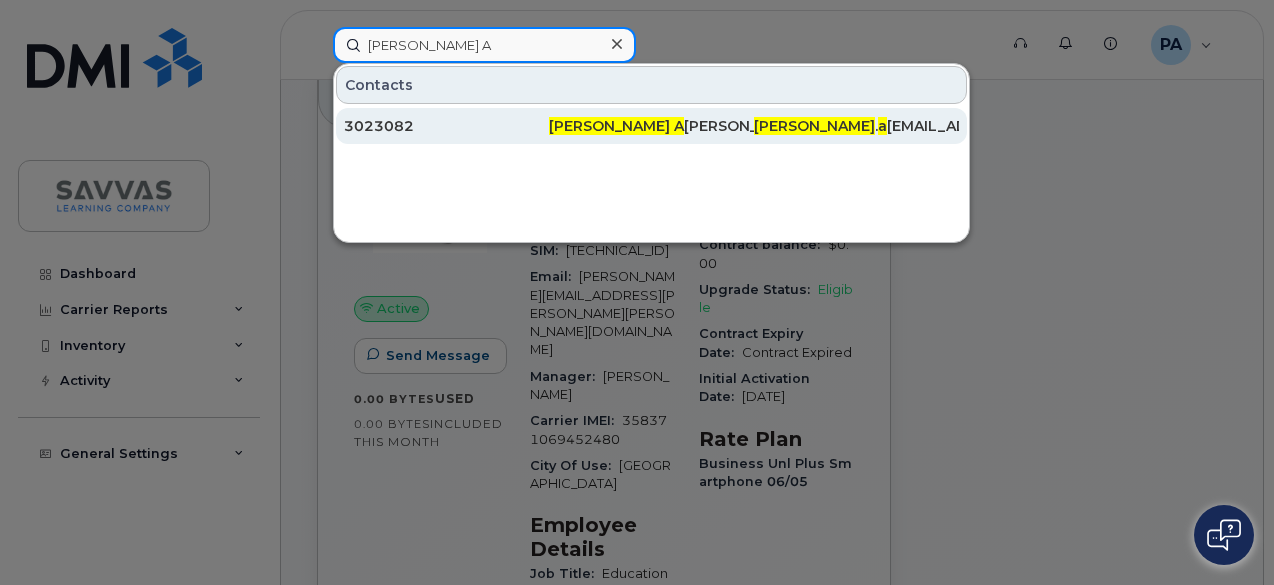 type on "Debra A" 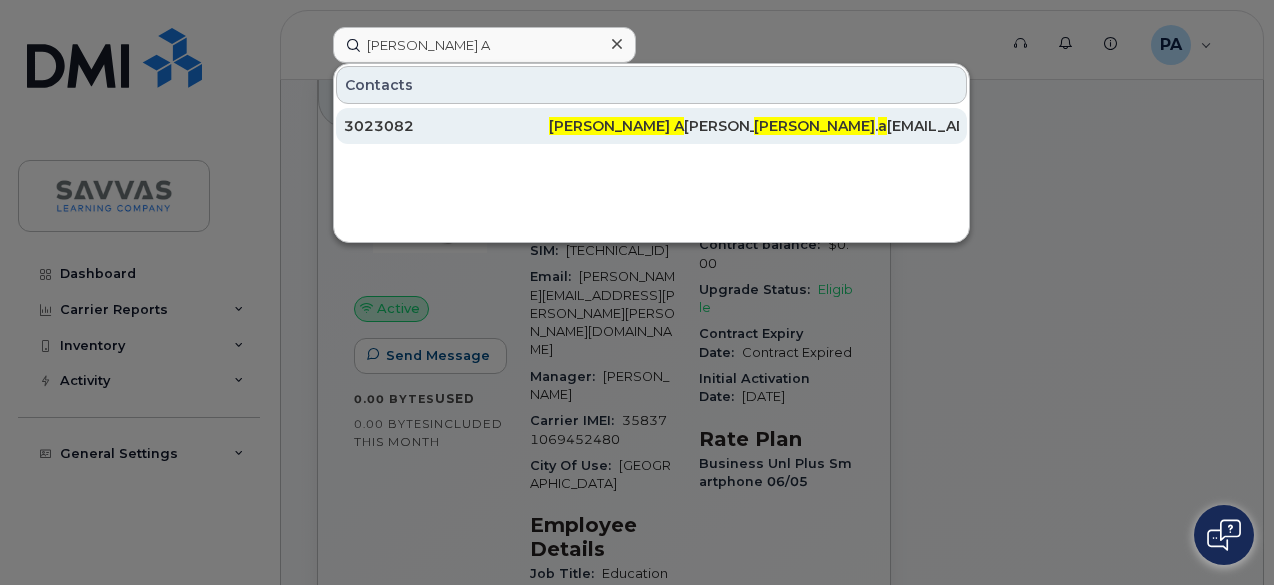 click on "Debra A lmgren-Horwitz" 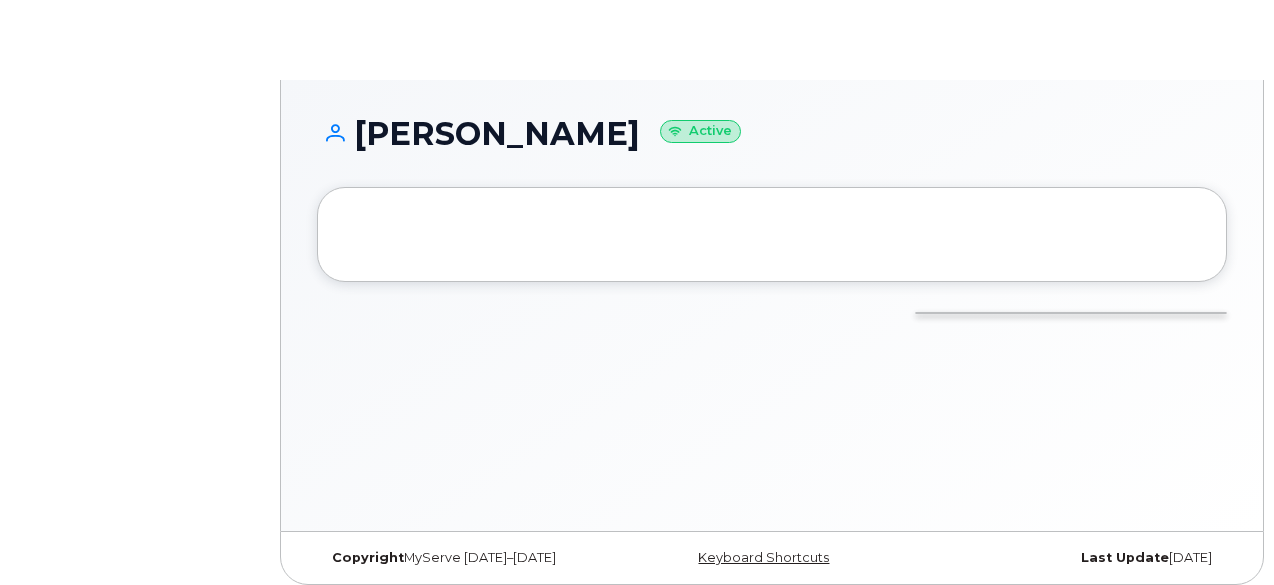 scroll, scrollTop: 0, scrollLeft: 0, axis: both 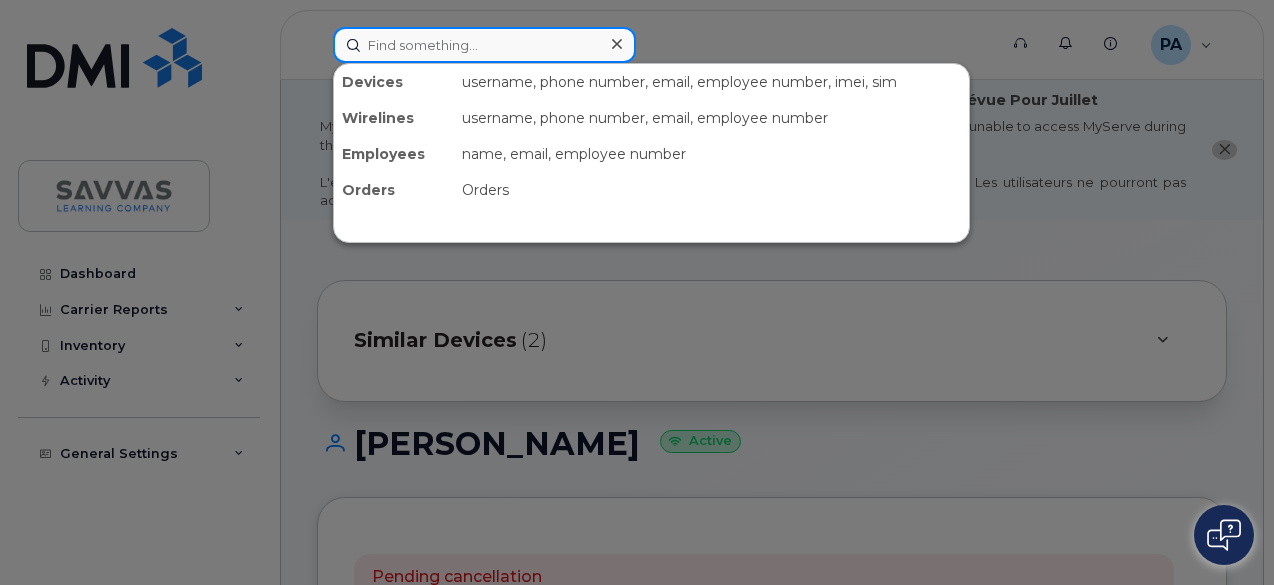 click 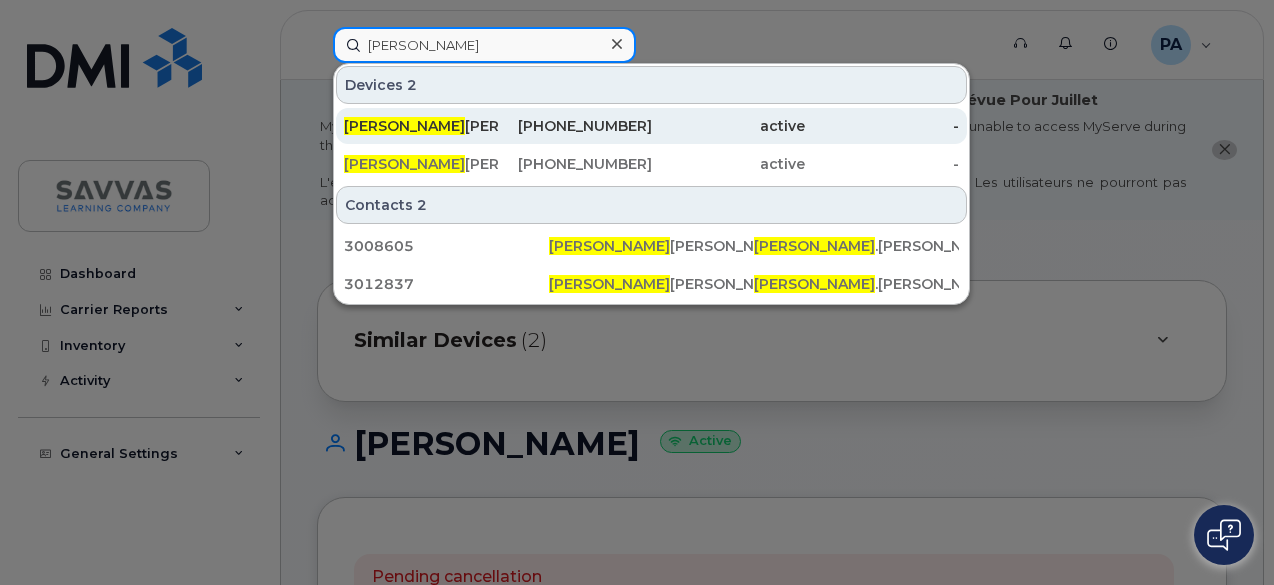 type on "Stacey" 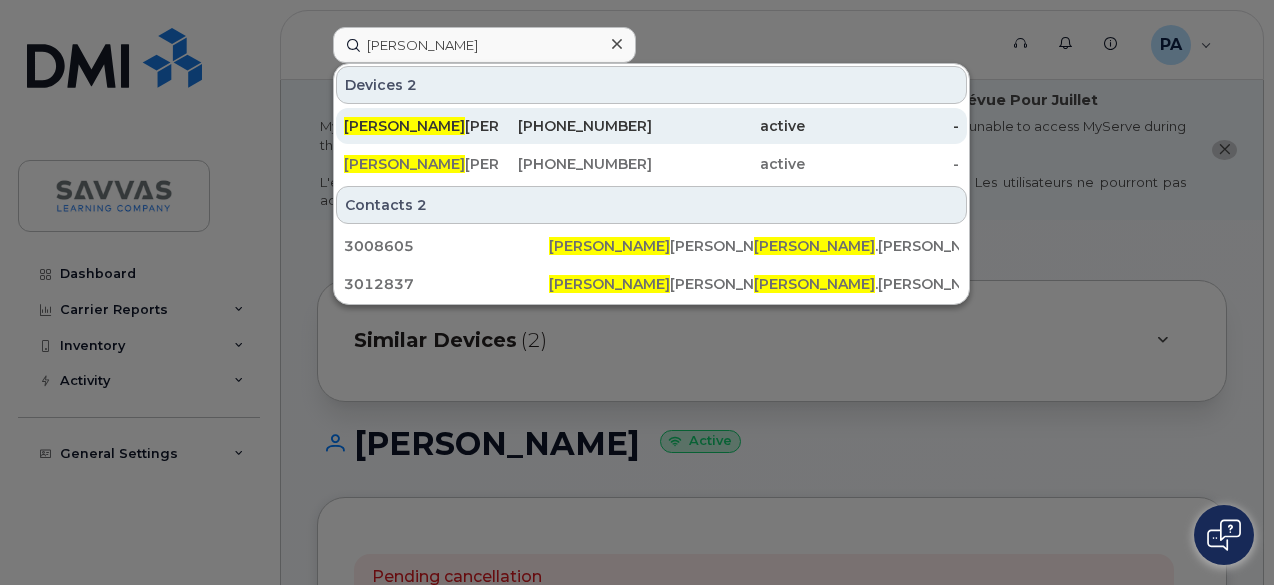 click on "617-694-4180" 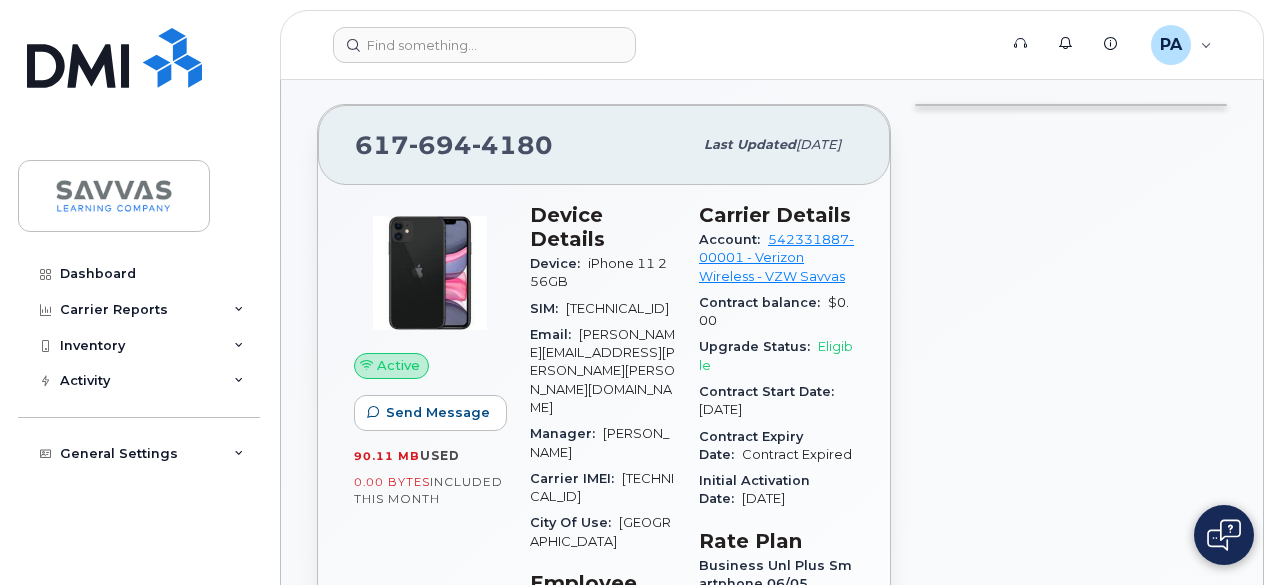 scroll, scrollTop: 406, scrollLeft: 0, axis: vertical 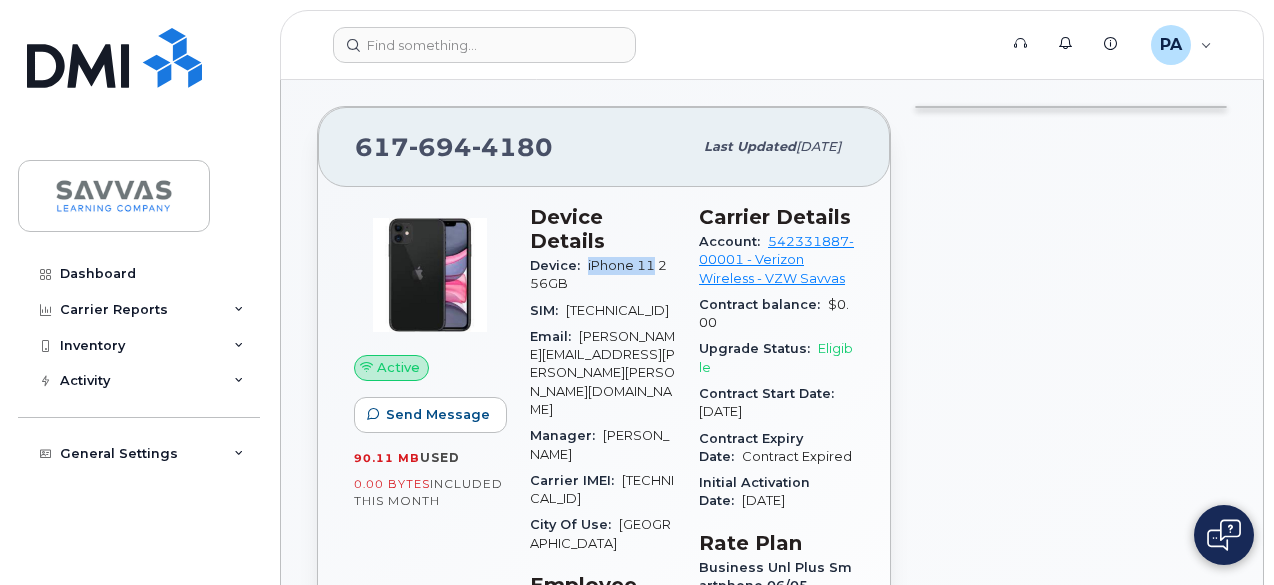 drag, startPoint x: 580, startPoint y: 260, endPoint x: 651, endPoint y: 263, distance: 71.063354 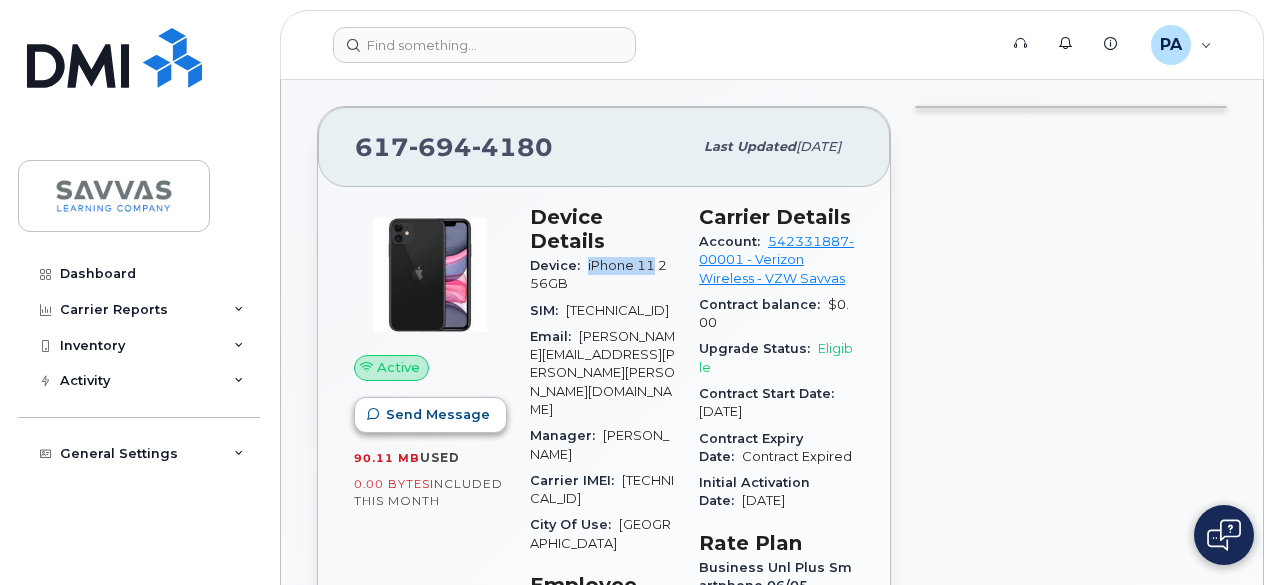 scroll, scrollTop: 0, scrollLeft: 0, axis: both 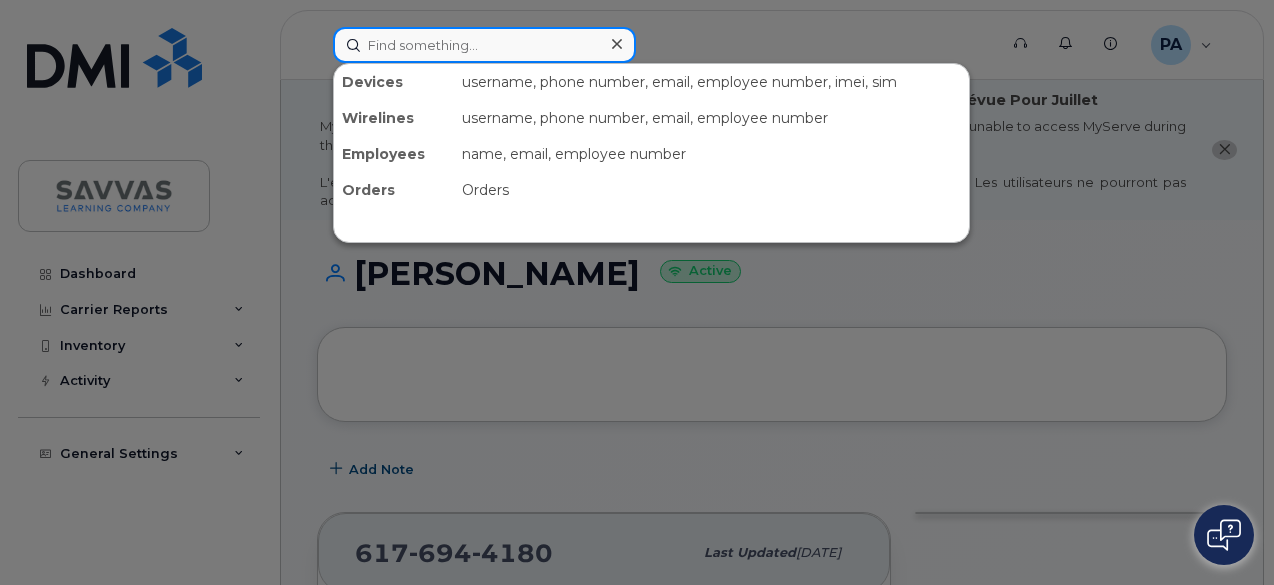 click 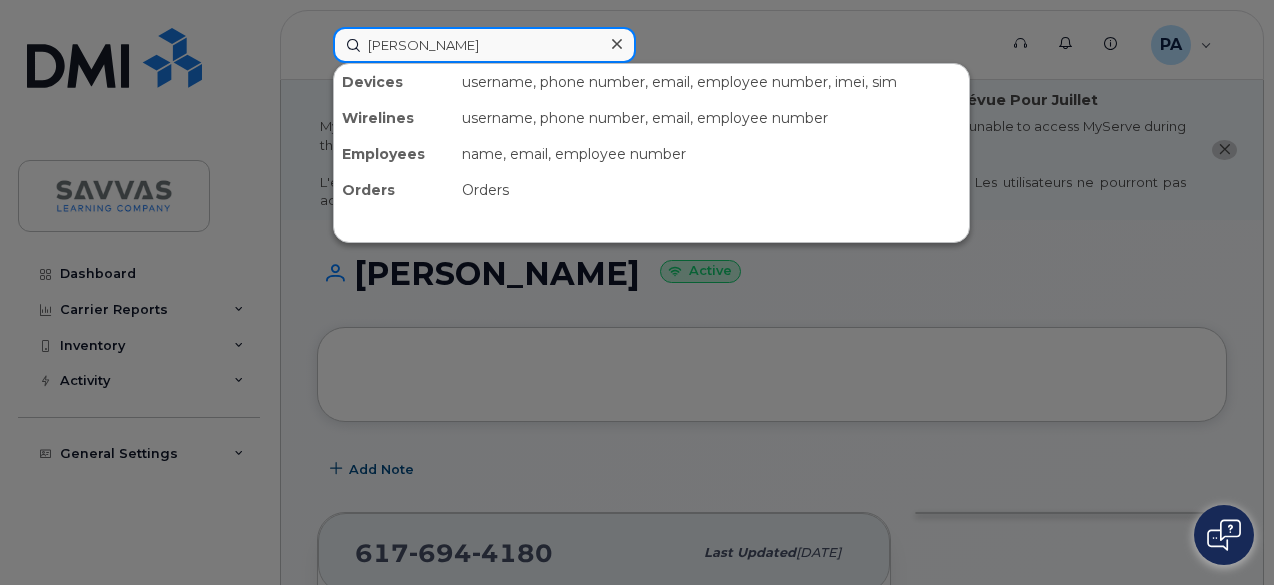 click on "Kenneth" 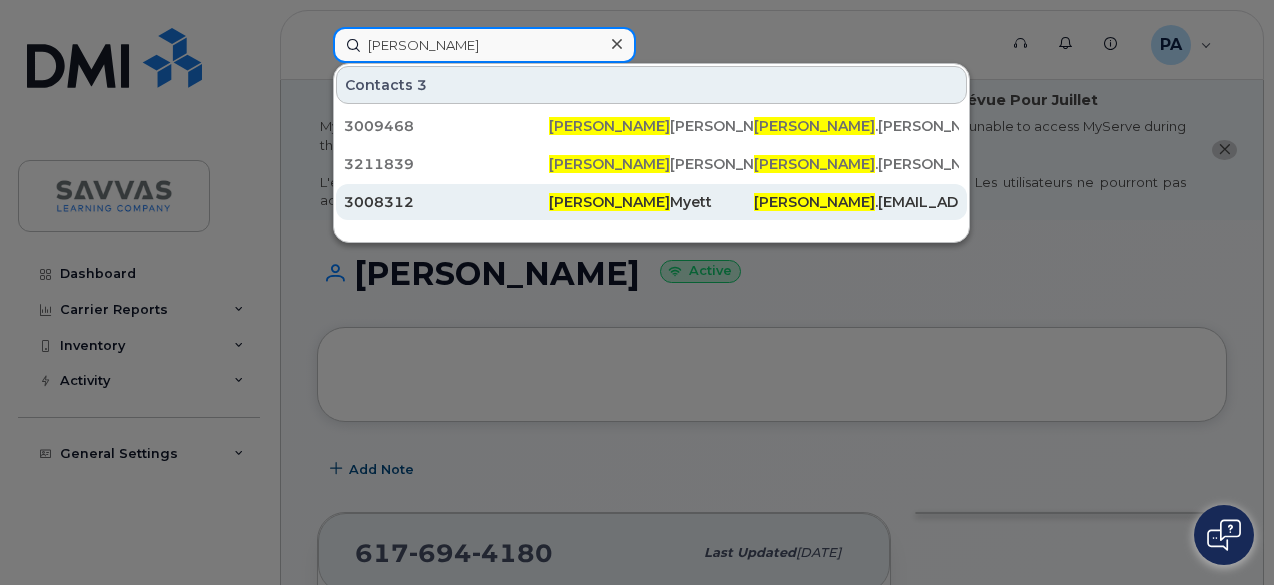 type on "Kenneth" 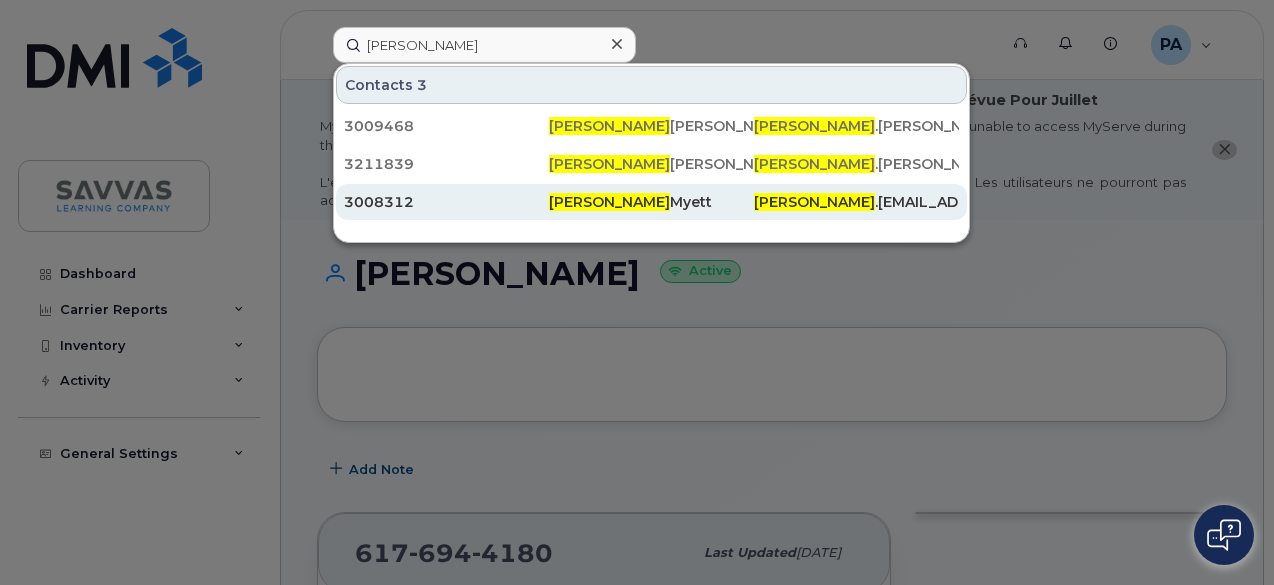 click on "Kenneth  Myett" 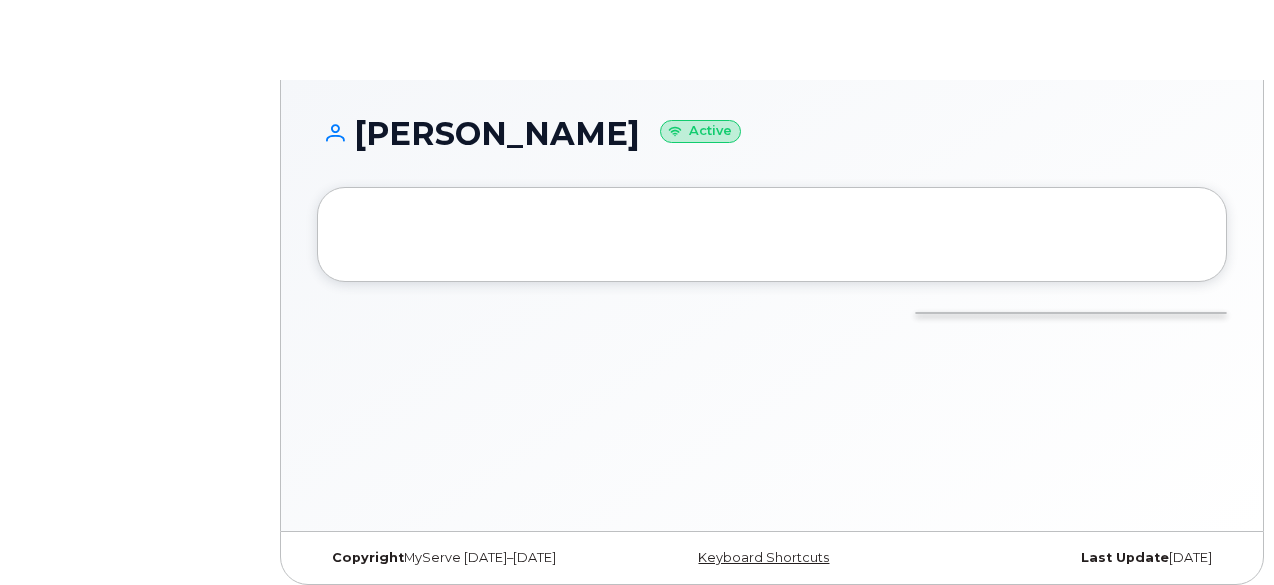 scroll, scrollTop: 0, scrollLeft: 0, axis: both 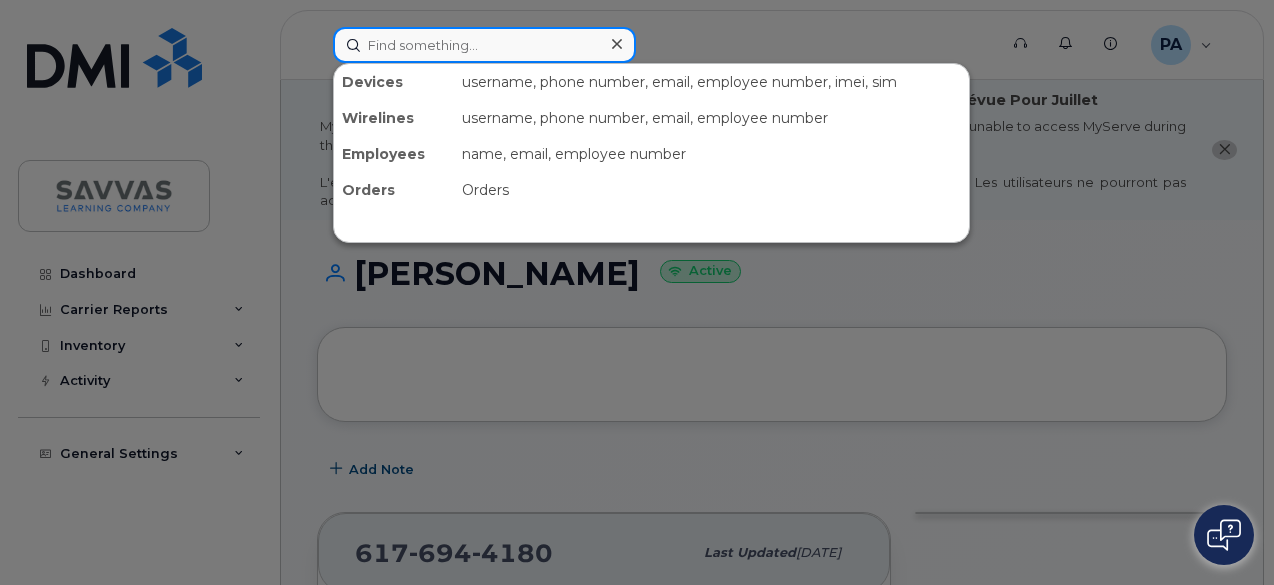 click 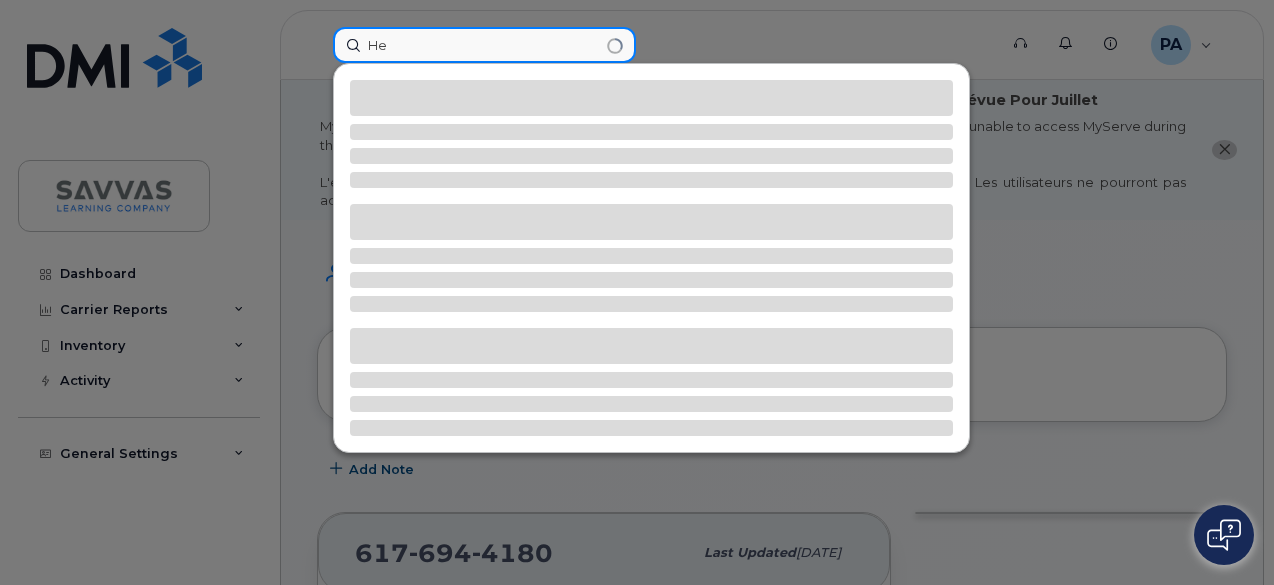 type on "H" 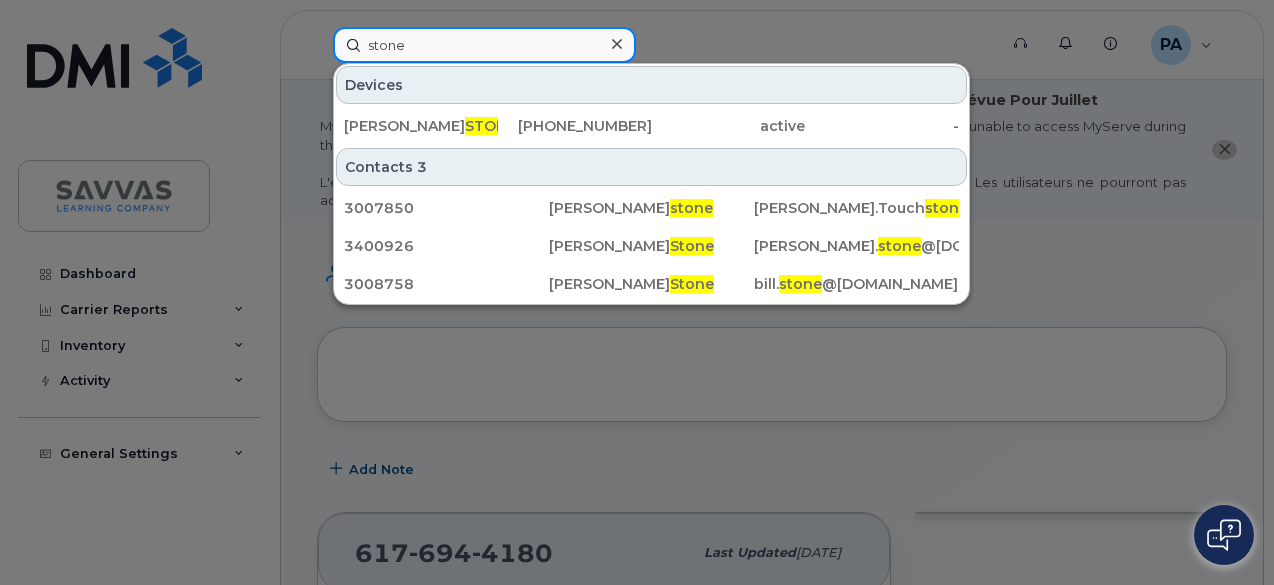 type on "stone" 